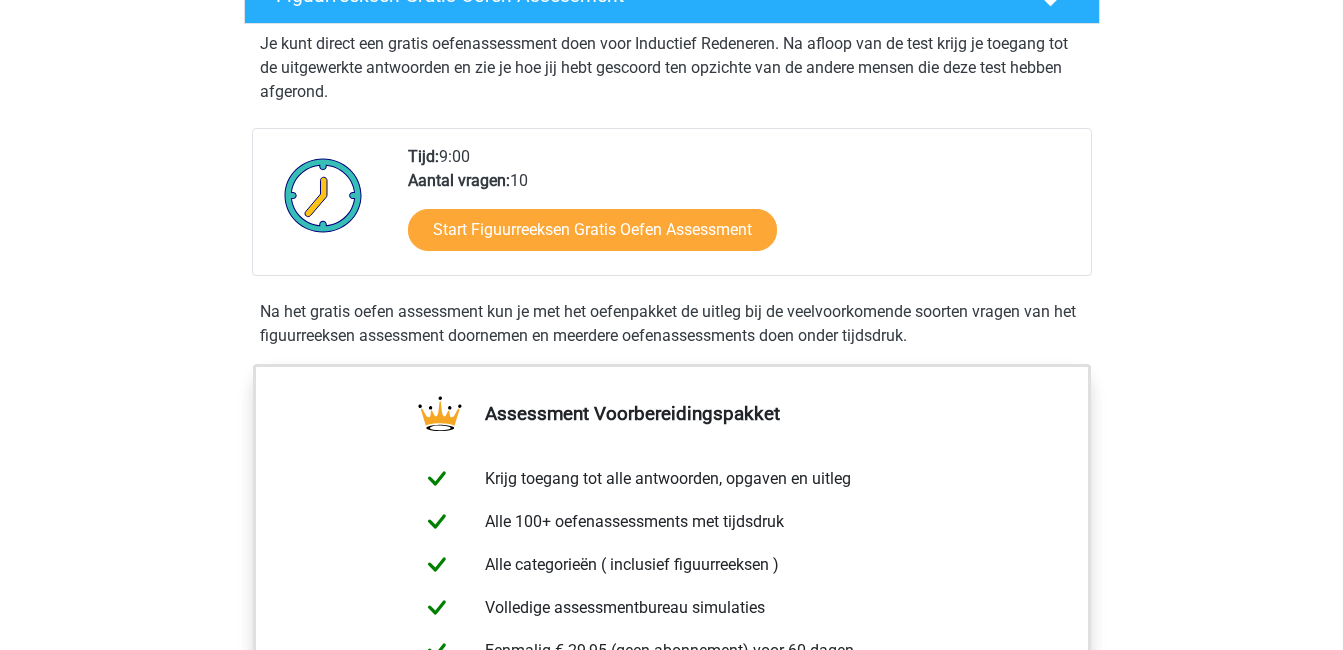 scroll, scrollTop: 333, scrollLeft: 0, axis: vertical 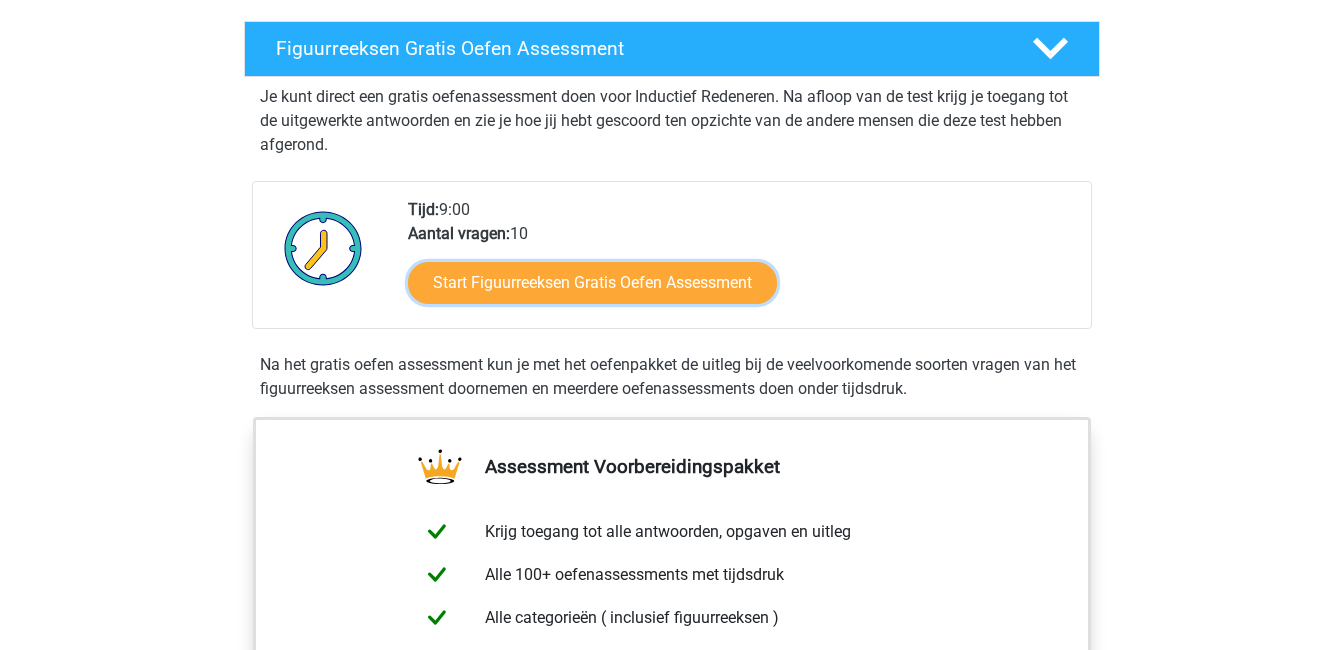 click on "Start Figuurreeksen
Gratis Oefen Assessment" at bounding box center (592, 283) 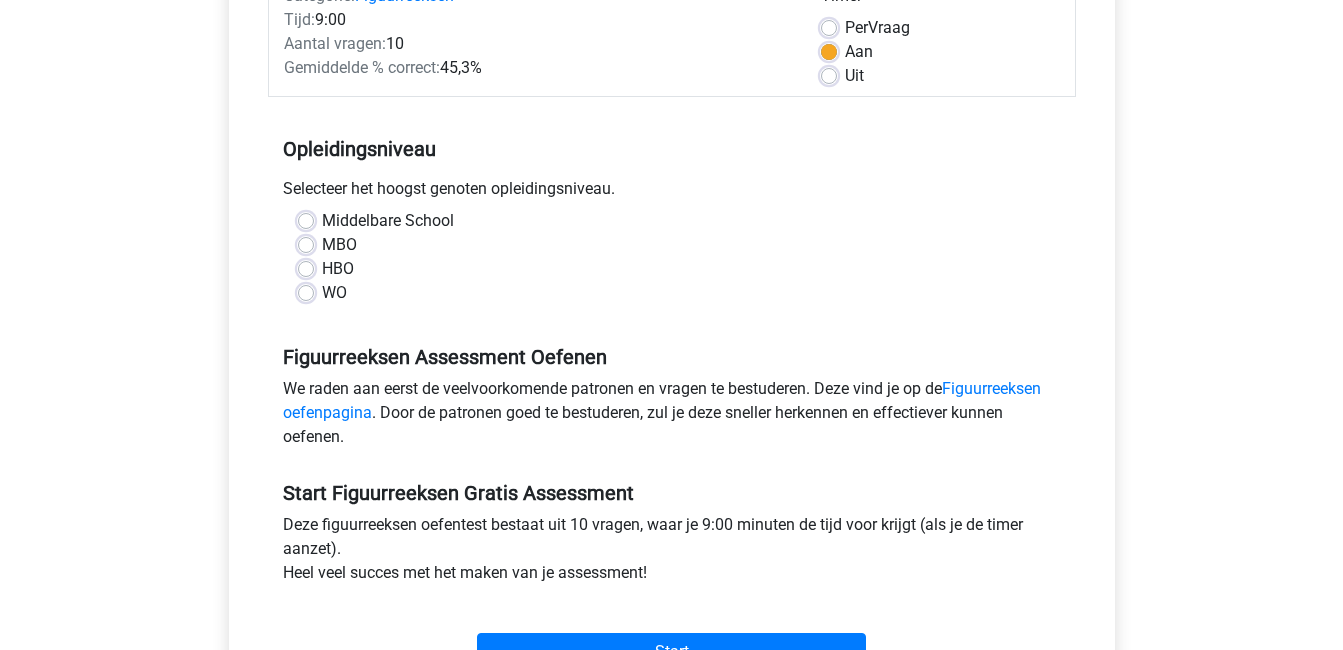 scroll, scrollTop: 333, scrollLeft: 0, axis: vertical 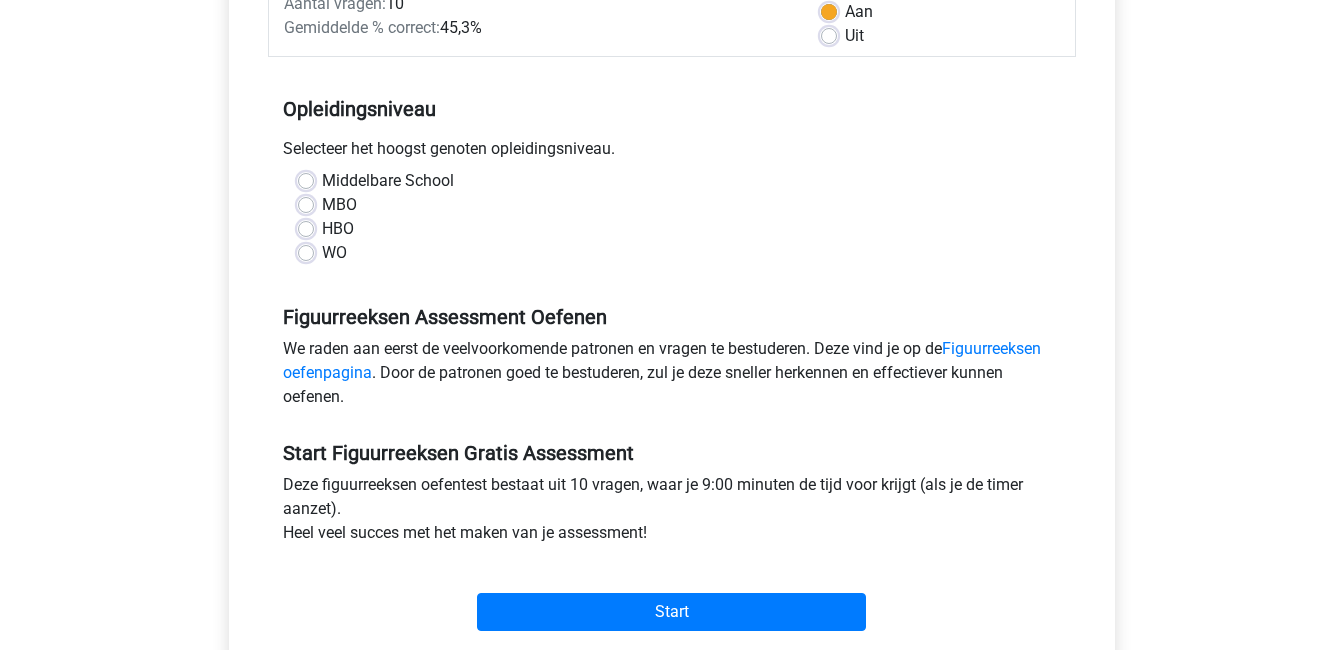 drag, startPoint x: 310, startPoint y: 229, endPoint x: 317, endPoint y: 244, distance: 16.552946 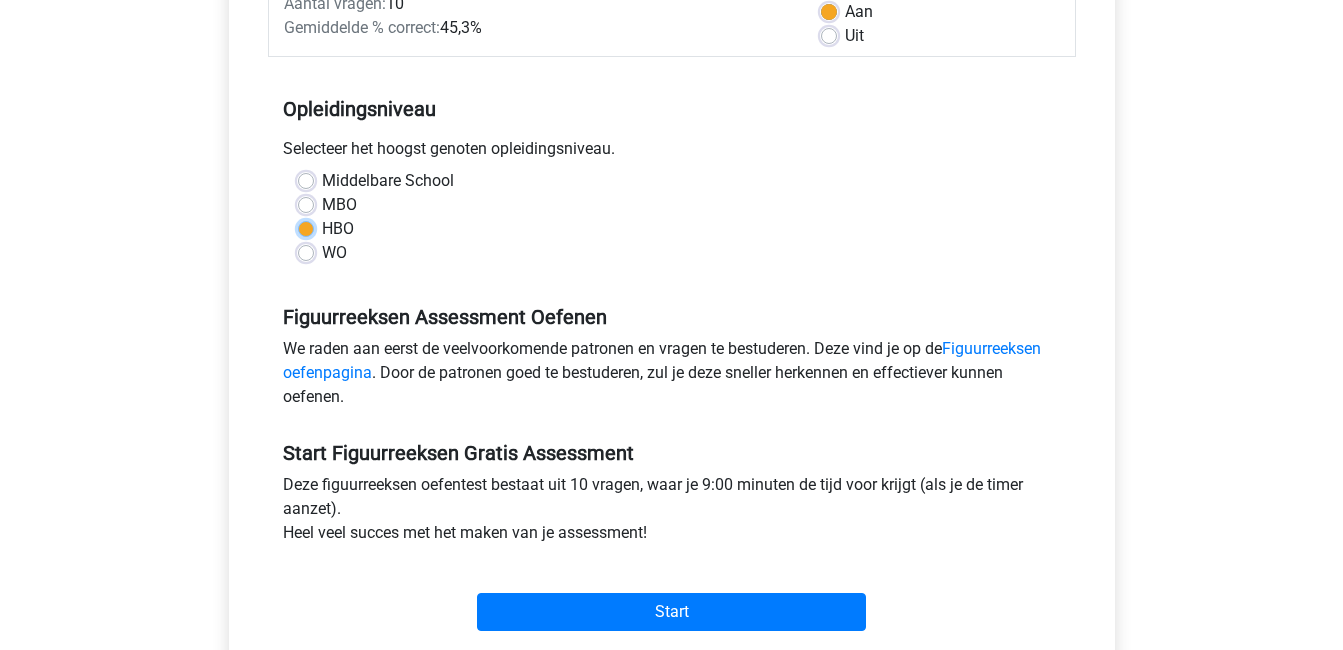 click on "HBO" at bounding box center (306, 227) 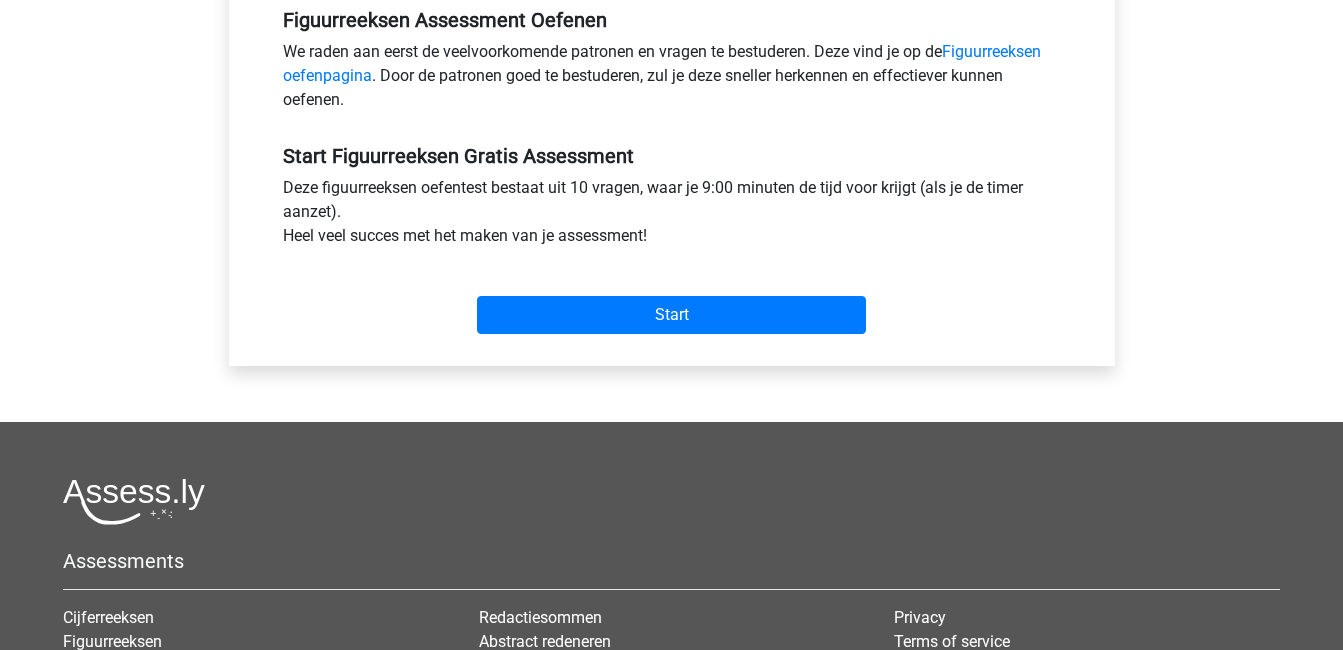 scroll, scrollTop: 667, scrollLeft: 0, axis: vertical 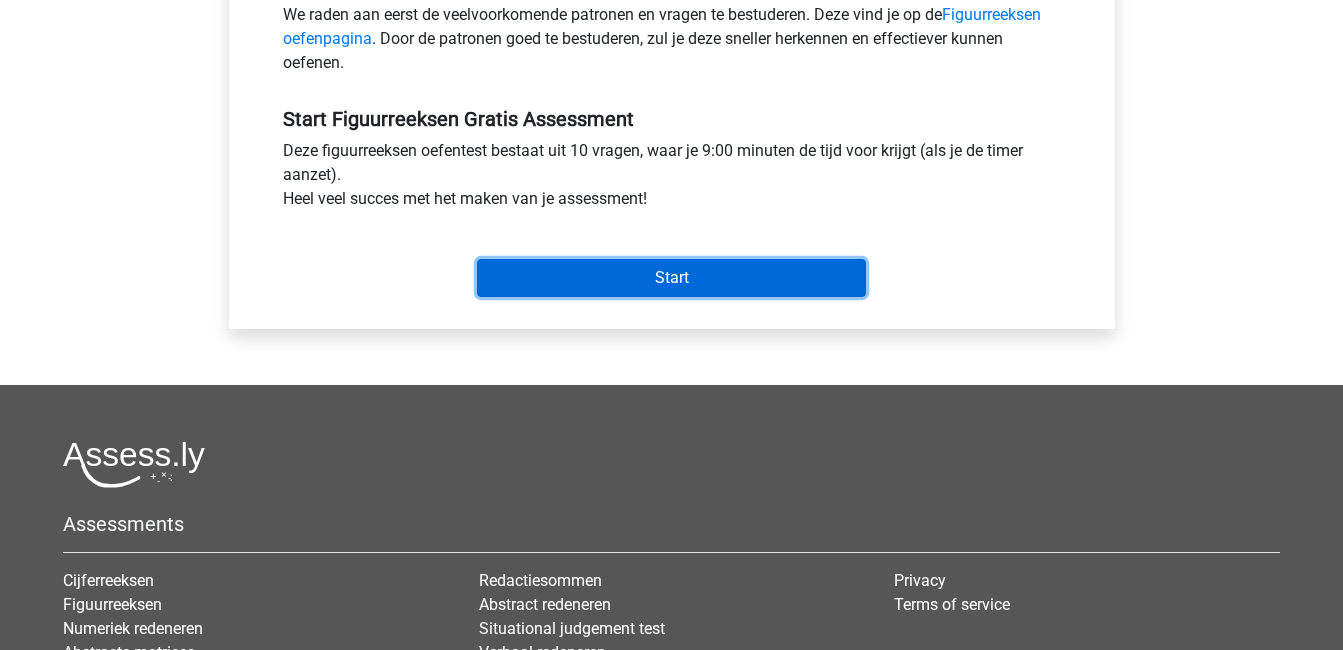click on "Start" at bounding box center [671, 278] 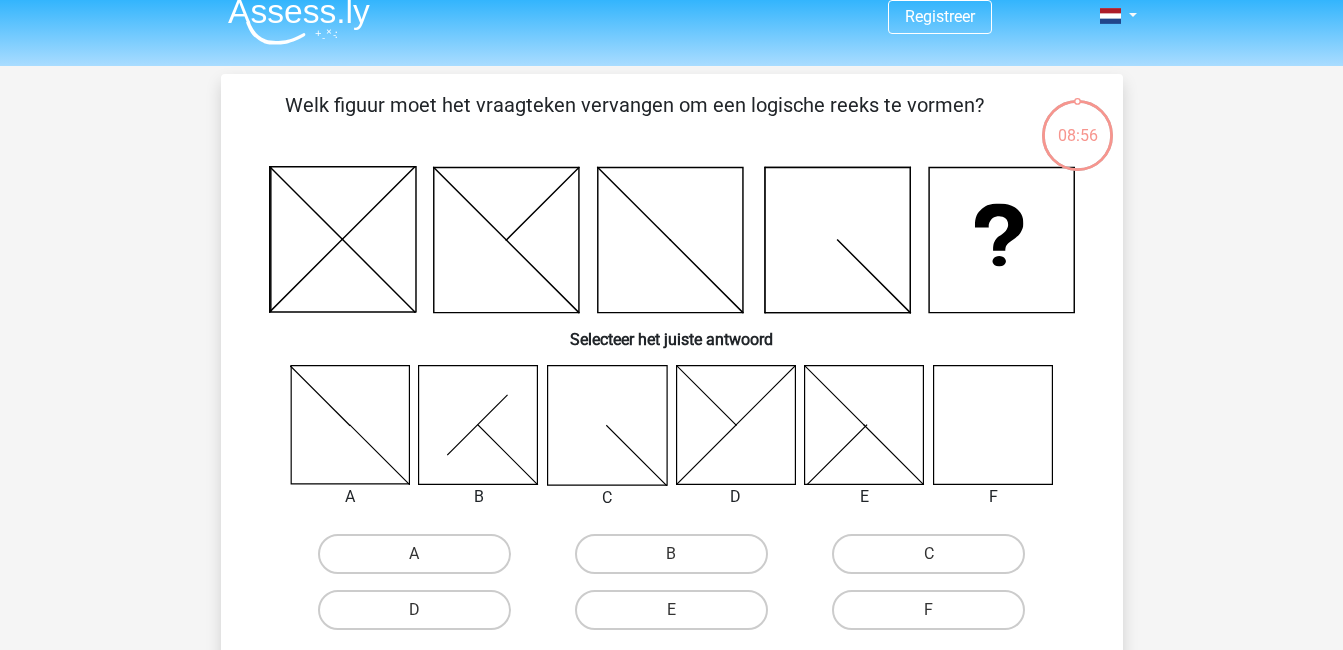 scroll, scrollTop: 0, scrollLeft: 0, axis: both 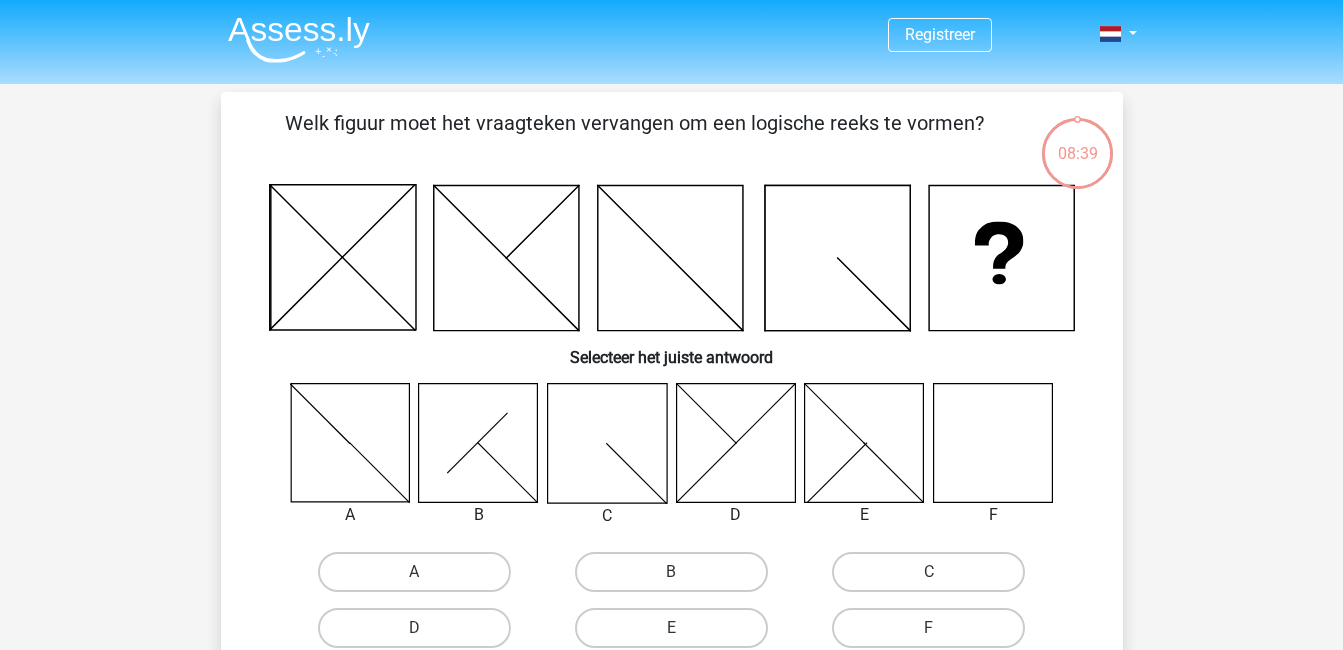 drag, startPoint x: 84, startPoint y: 394, endPoint x: 123, endPoint y: 434, distance: 55.86591 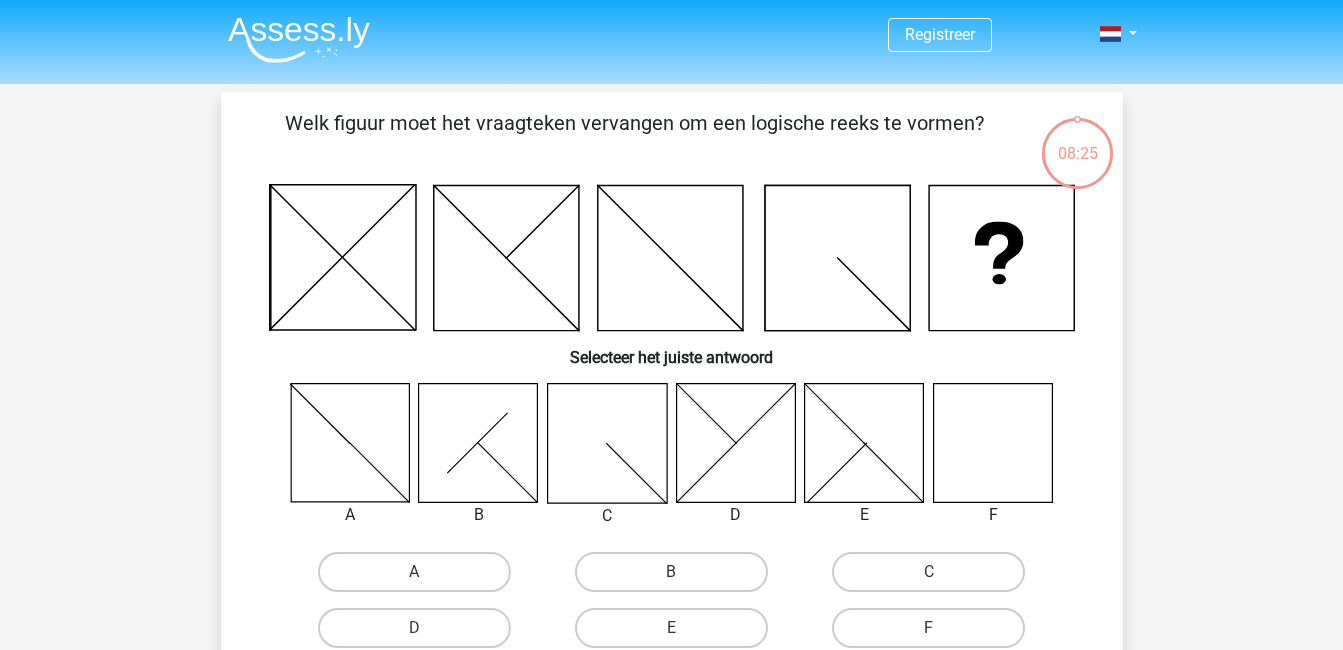 click on "F" at bounding box center (928, 628) 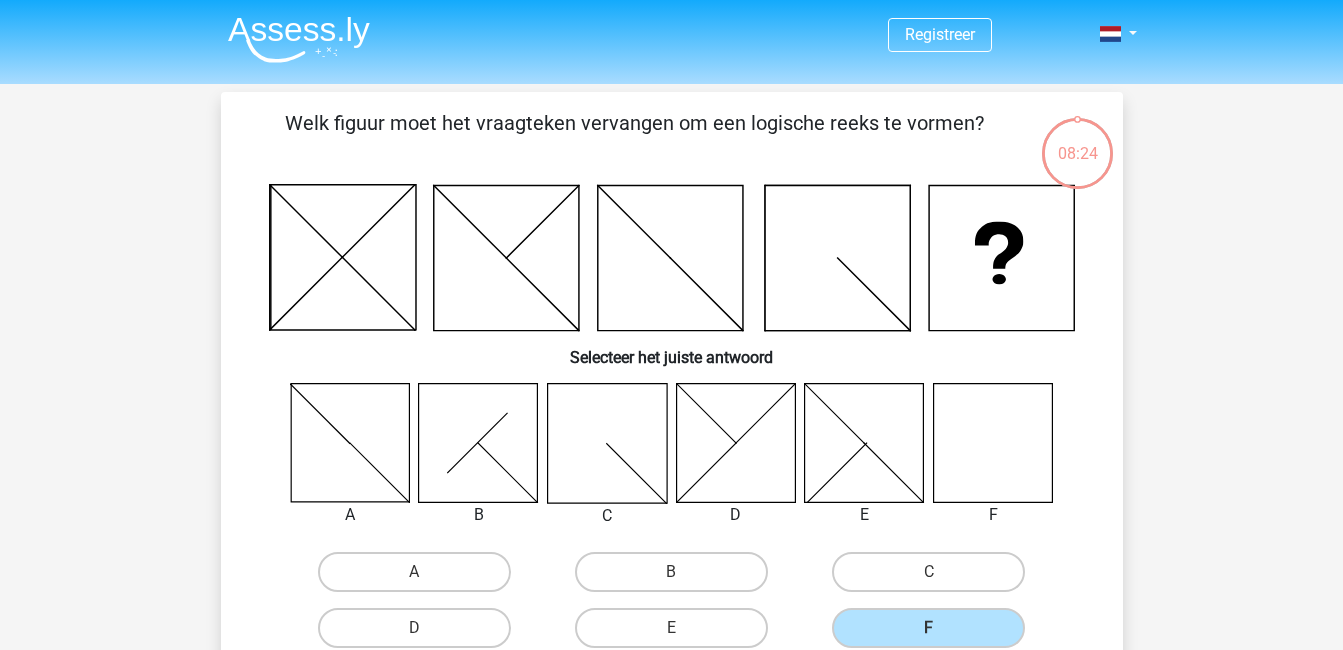 scroll, scrollTop: 333, scrollLeft: 0, axis: vertical 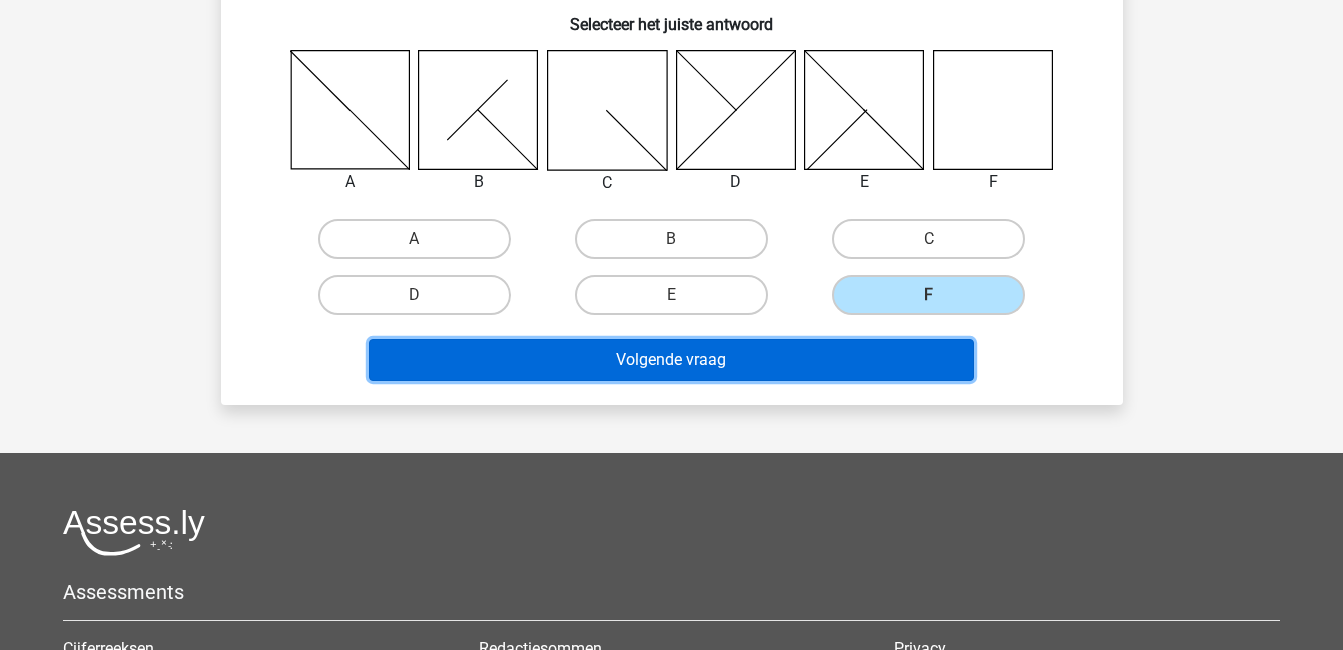 click on "Volgende vraag" at bounding box center (671, 360) 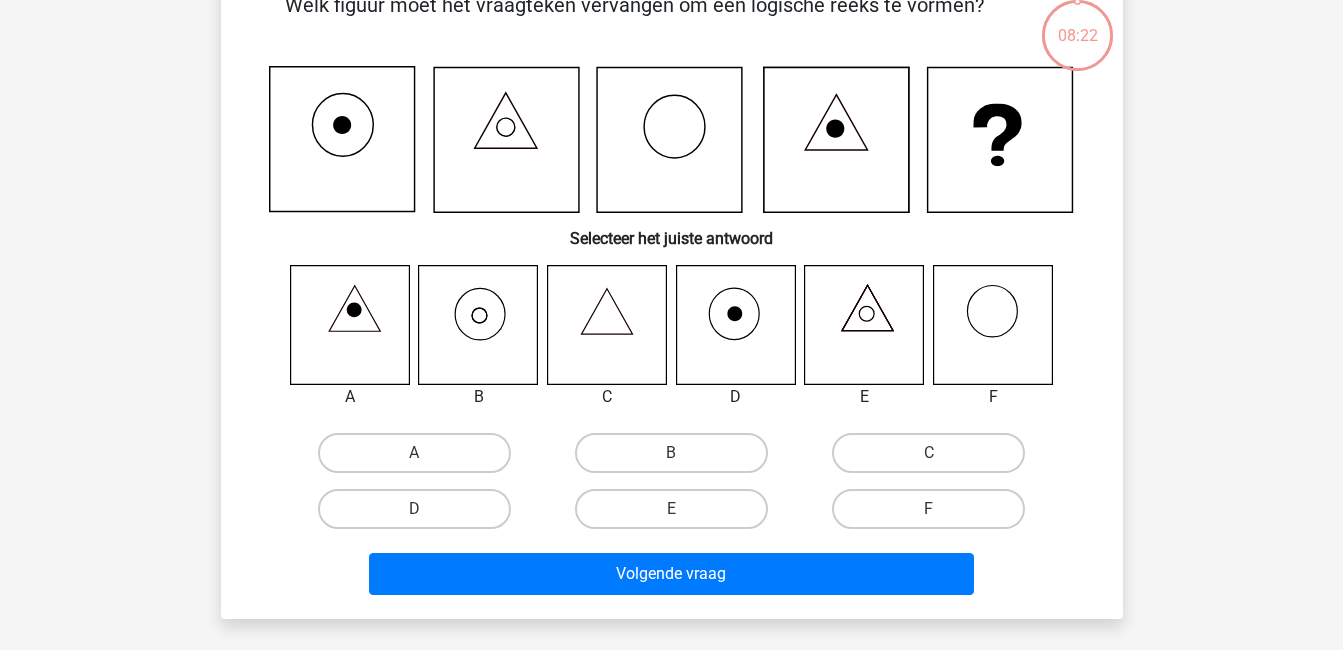 scroll, scrollTop: 92, scrollLeft: 0, axis: vertical 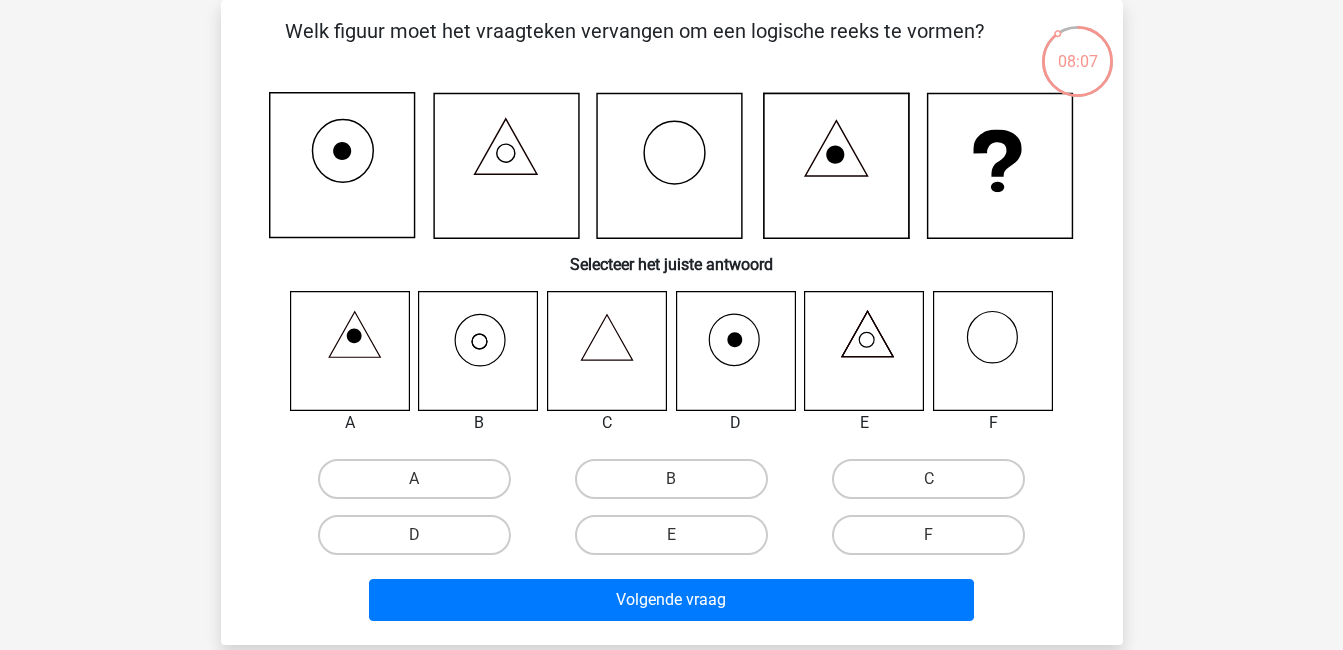 click on "Registreer
Nederlands
English" at bounding box center [671, 564] 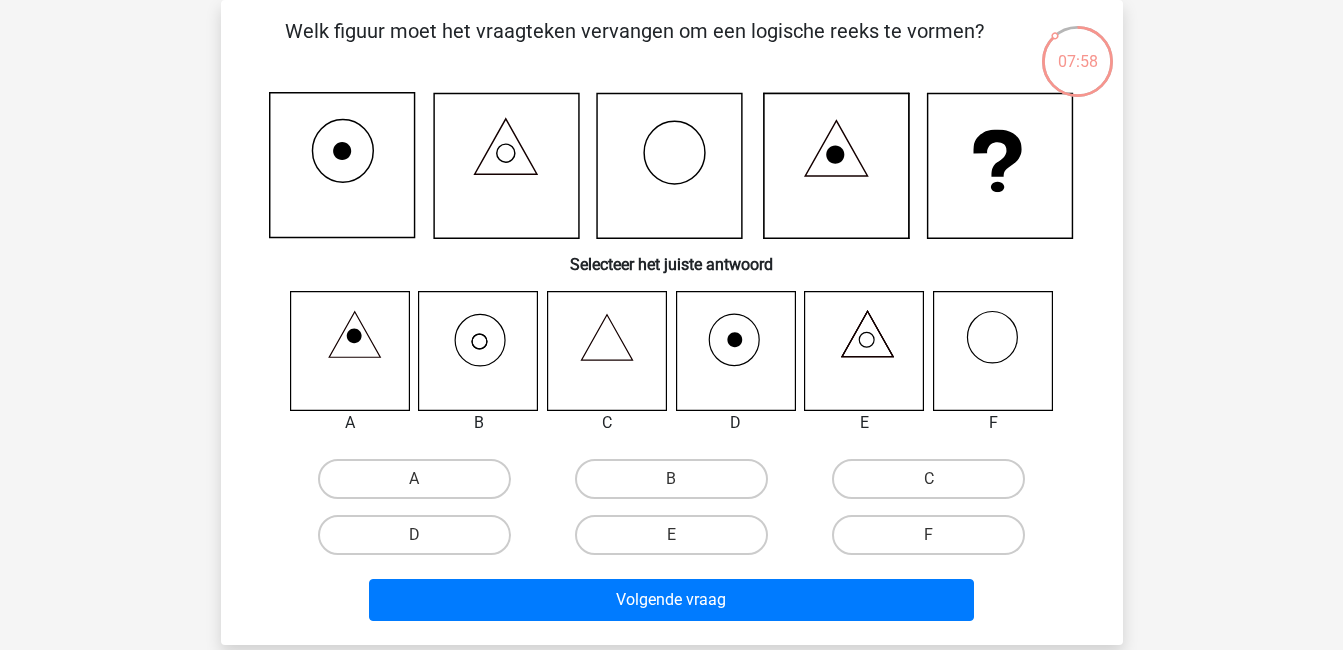 click on "B" at bounding box center [671, 479] 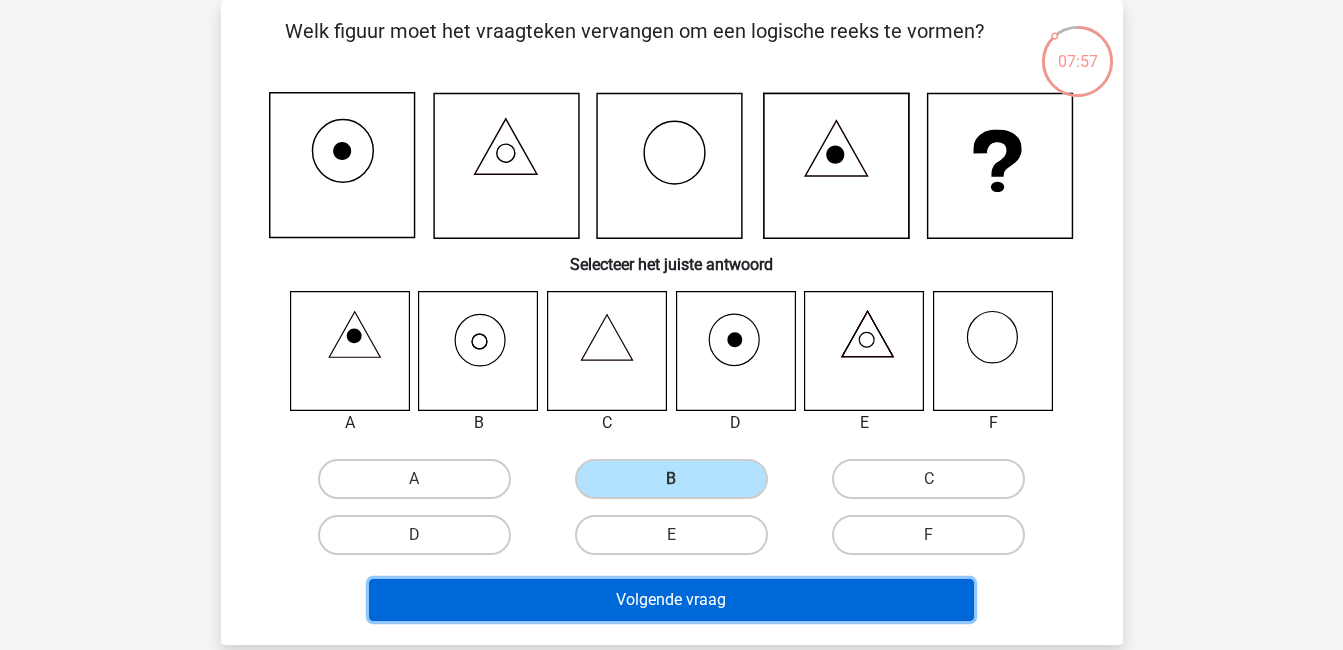 click on "Volgende vraag" at bounding box center [671, 600] 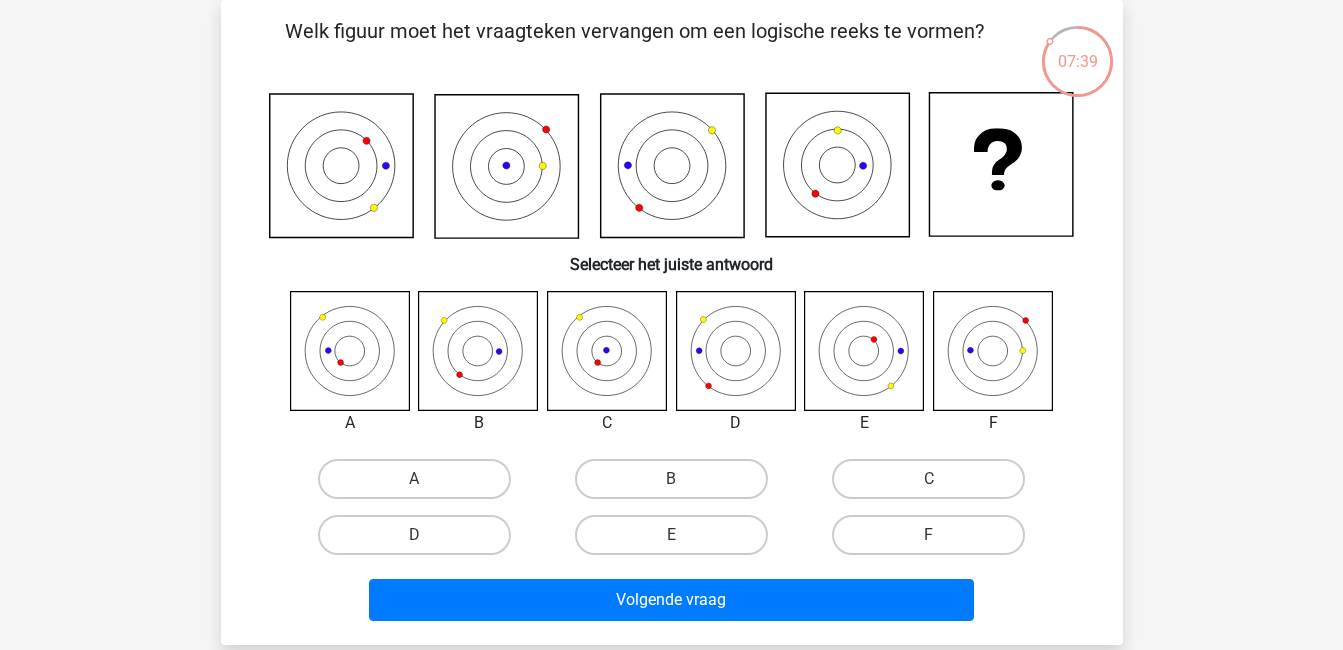 click on "Registreer
Nederlands
English" at bounding box center [671, 564] 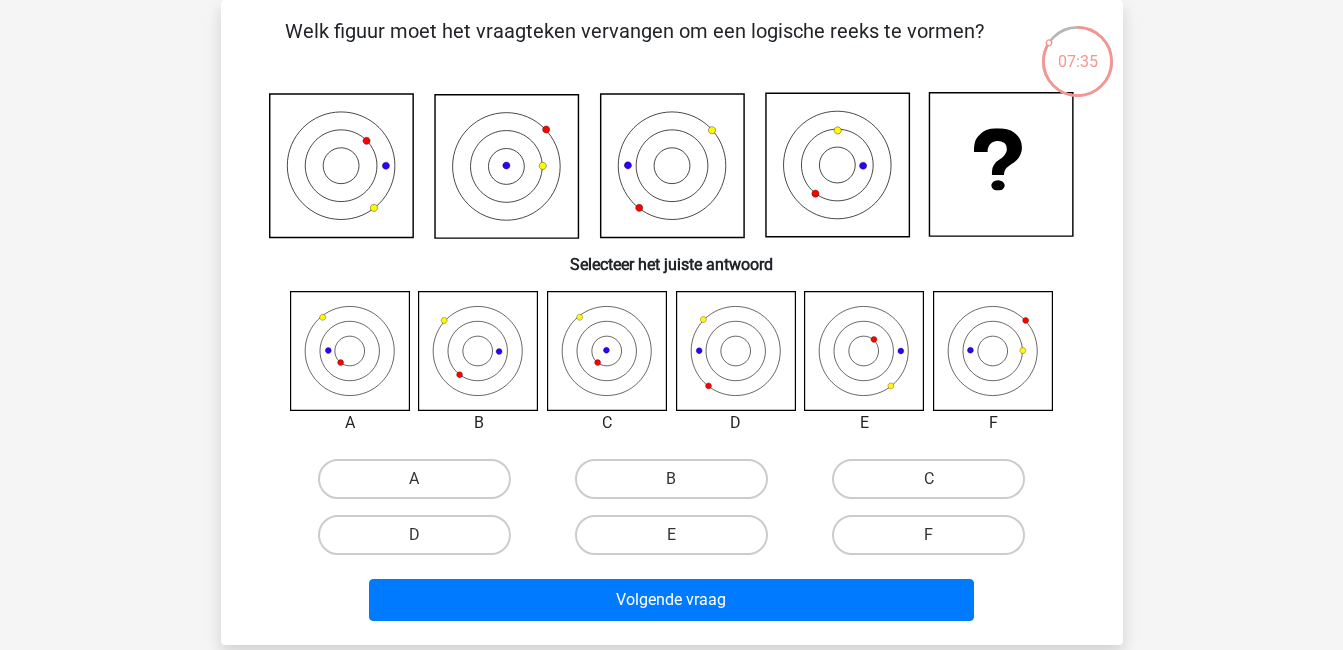 click on "B" at bounding box center (671, 479) 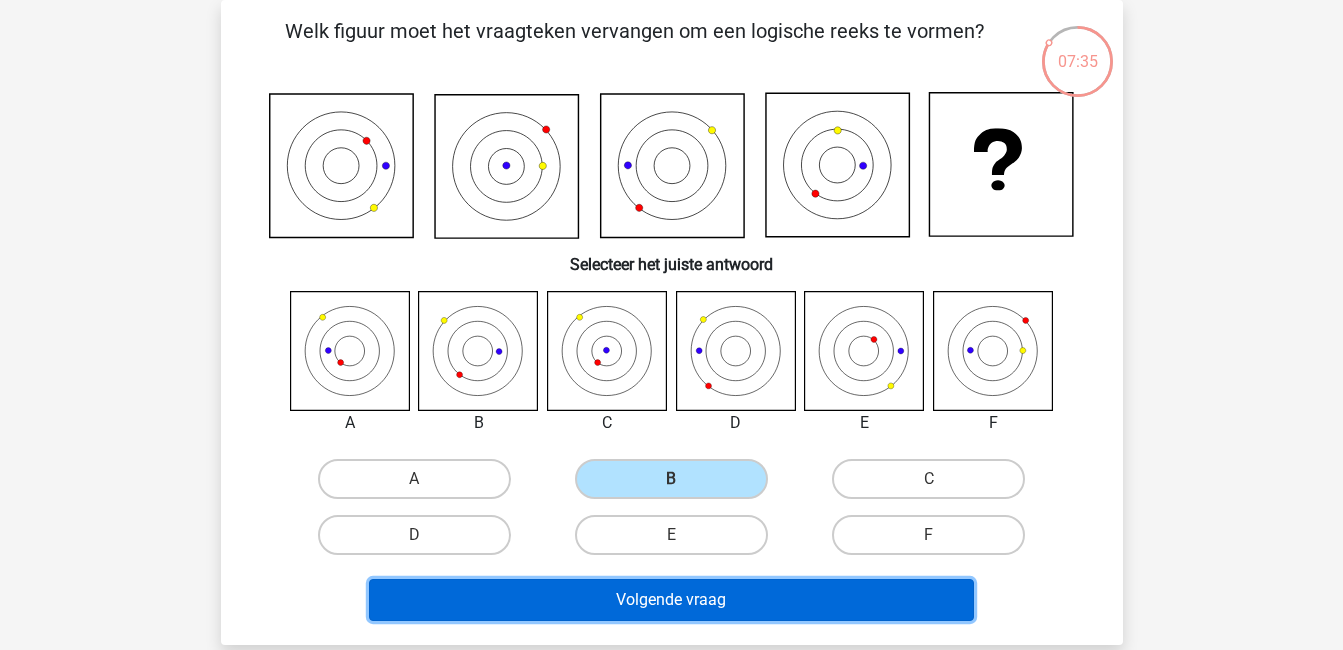 click on "Volgende vraag" at bounding box center [671, 600] 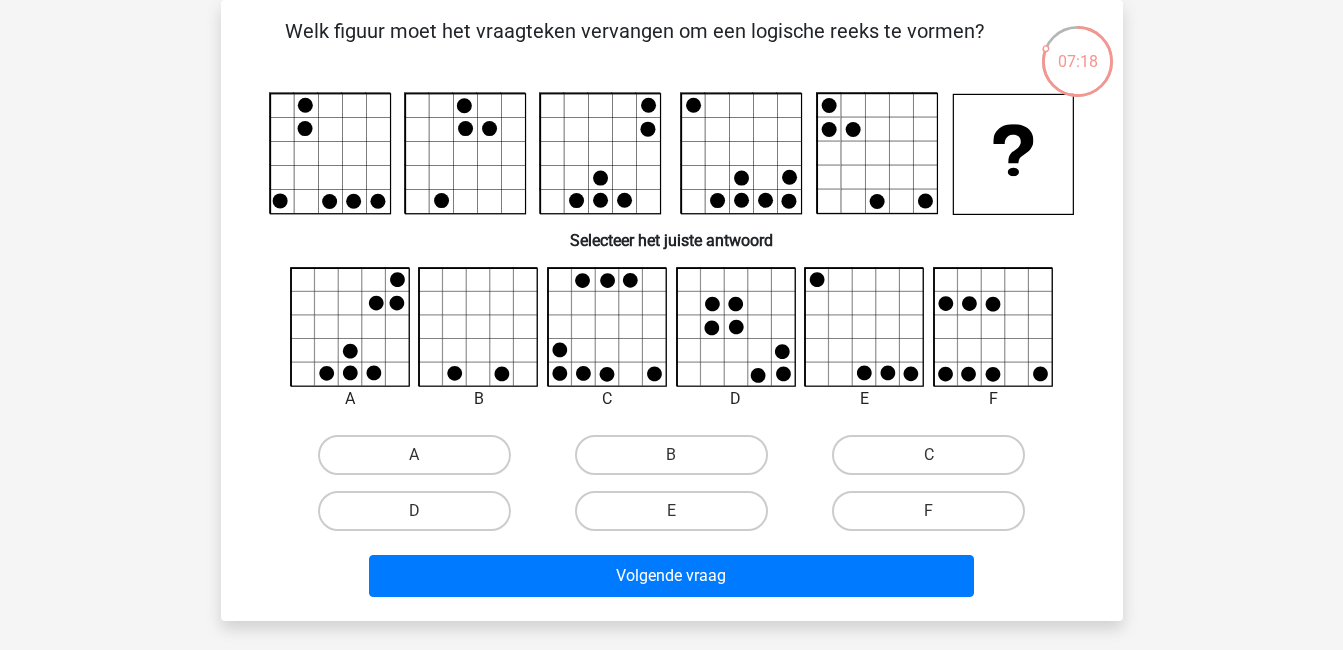 drag, startPoint x: 101, startPoint y: 360, endPoint x: 163, endPoint y: 409, distance: 79.025314 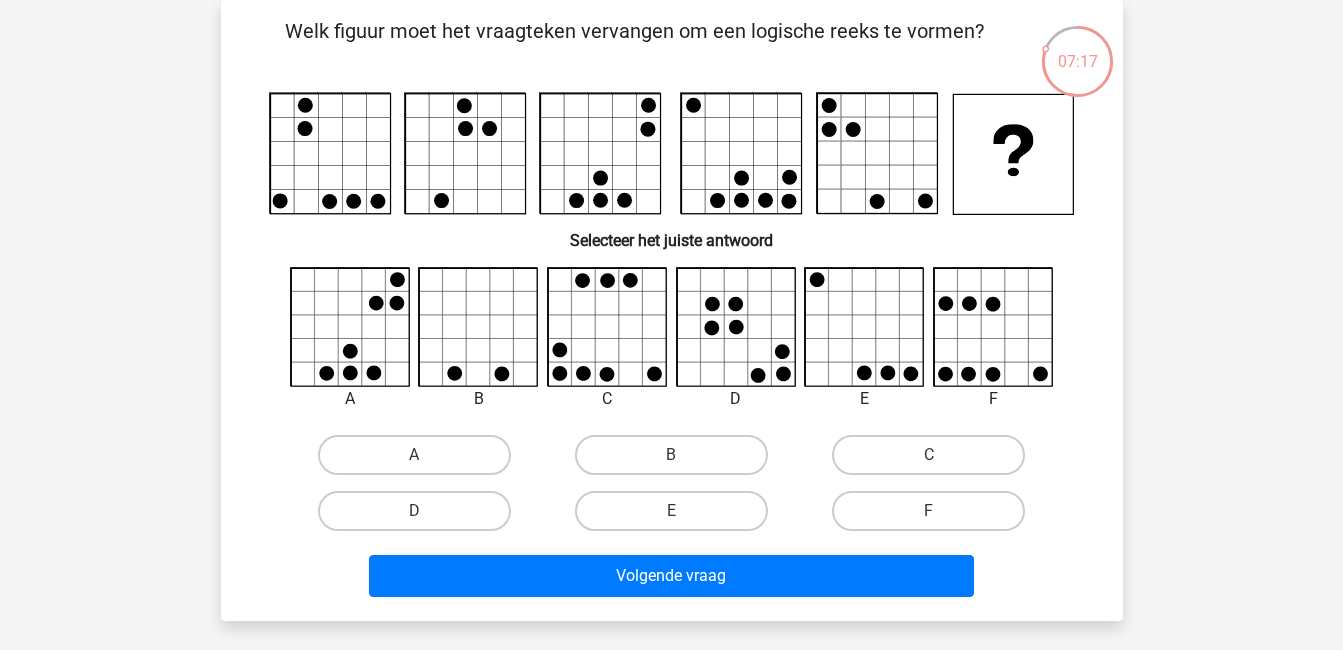 click on "E" at bounding box center (677, 517) 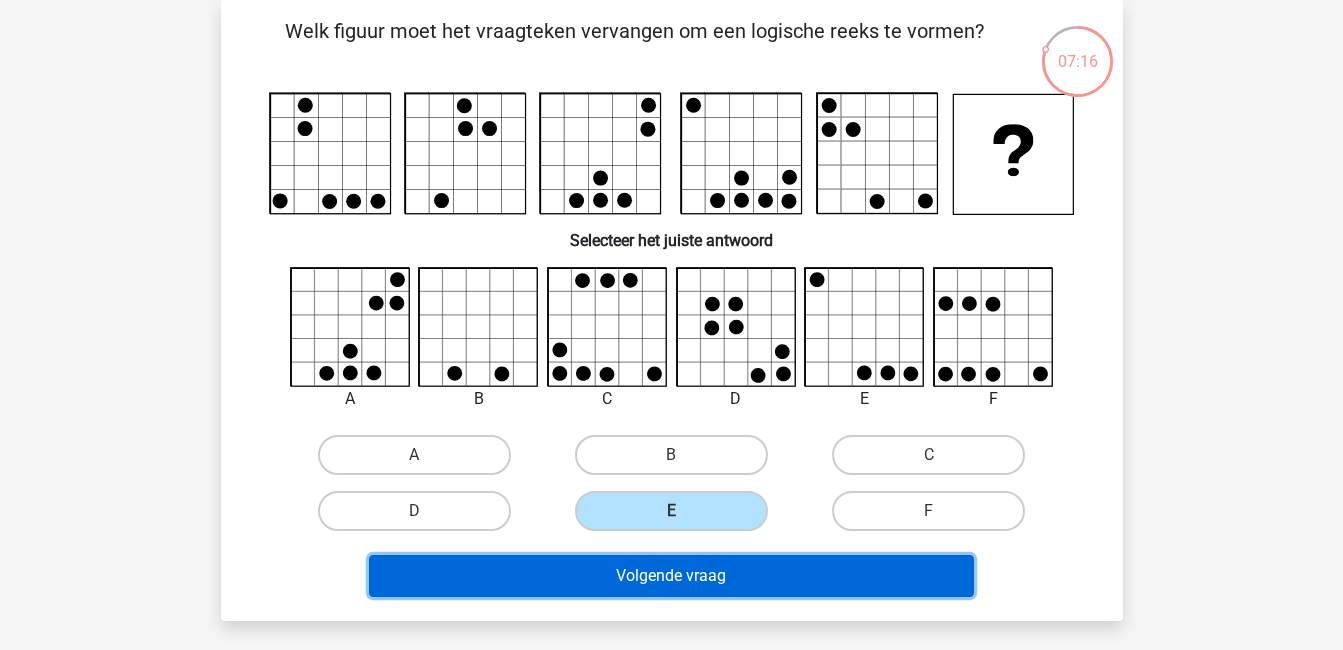 click on "Volgende vraag" at bounding box center (671, 576) 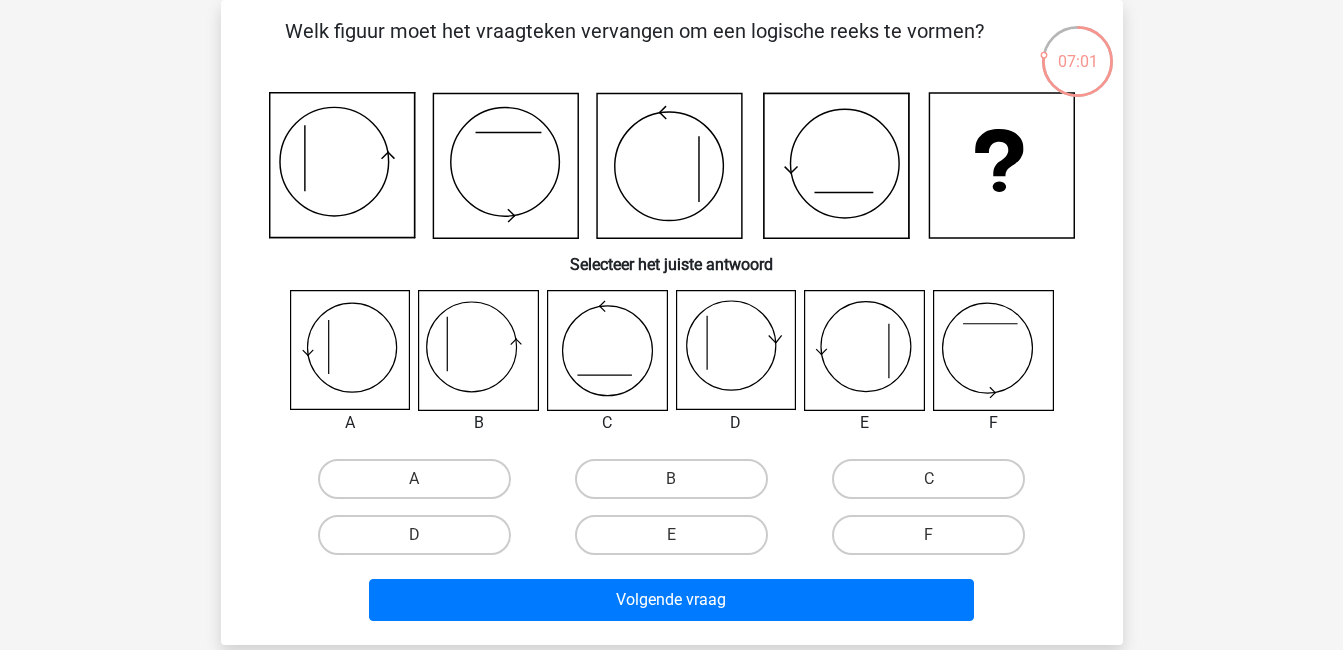 drag, startPoint x: 85, startPoint y: 227, endPoint x: 225, endPoint y: 302, distance: 158.8238 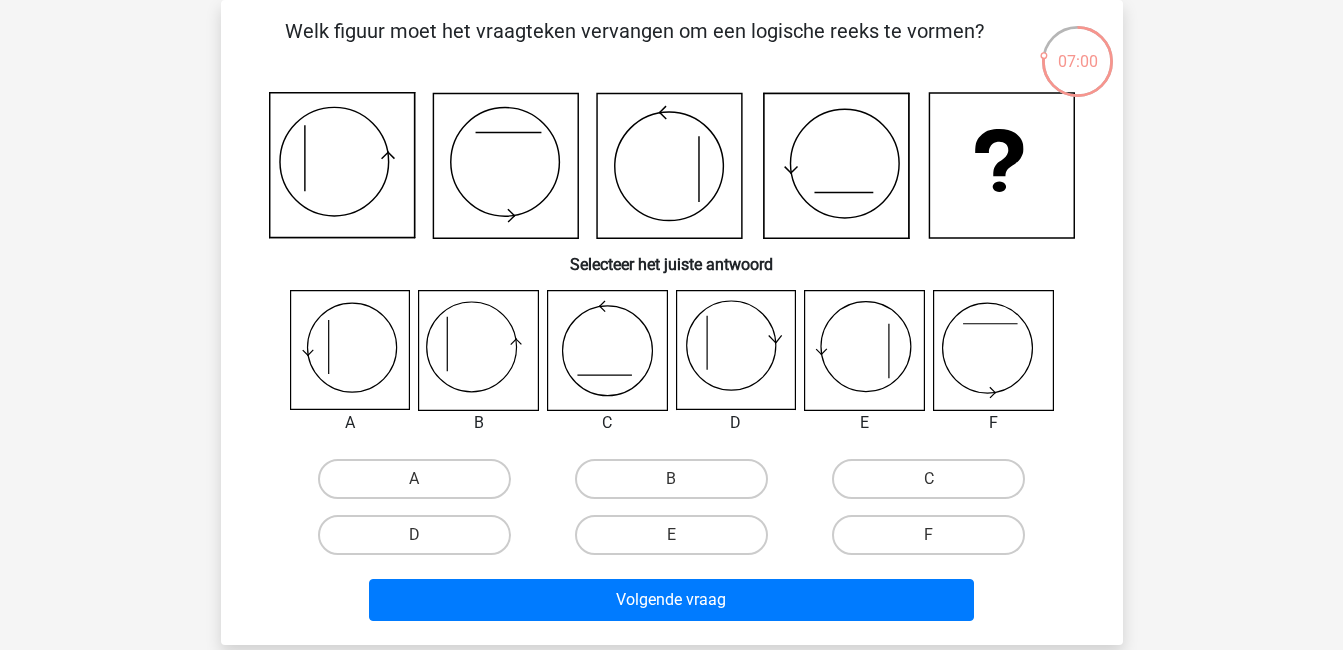 click on "A" at bounding box center [414, 479] 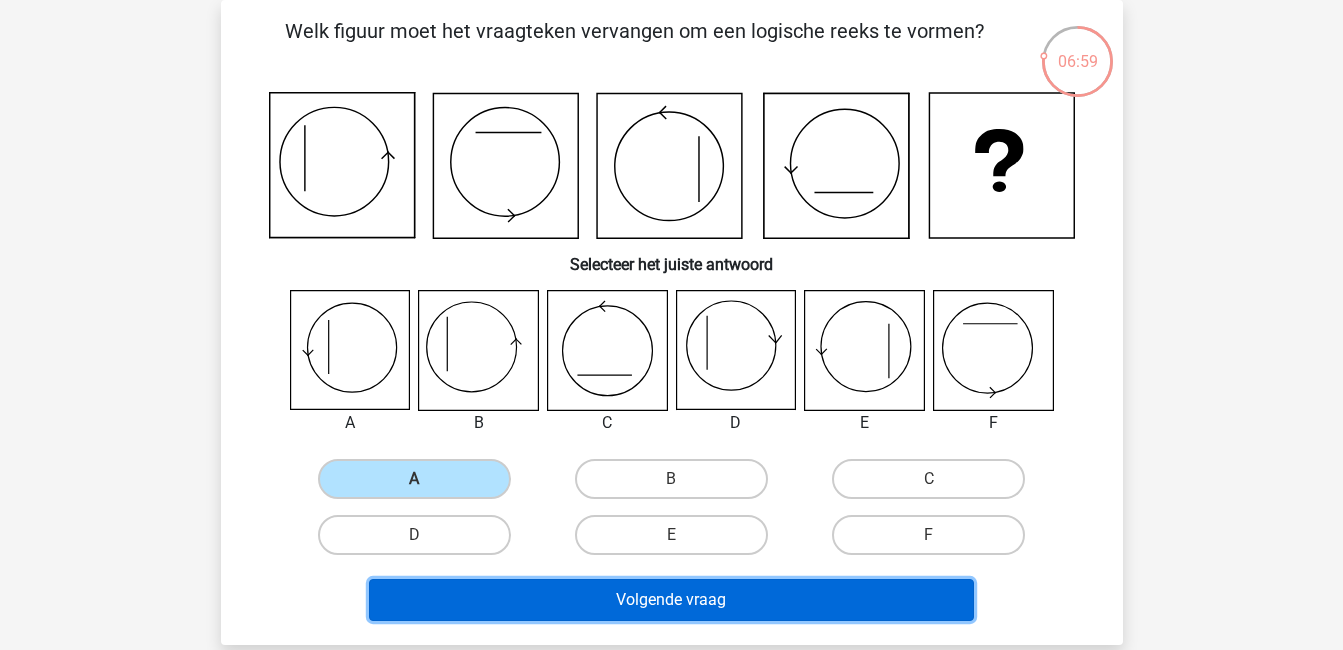 click on "Volgende vraag" at bounding box center (671, 600) 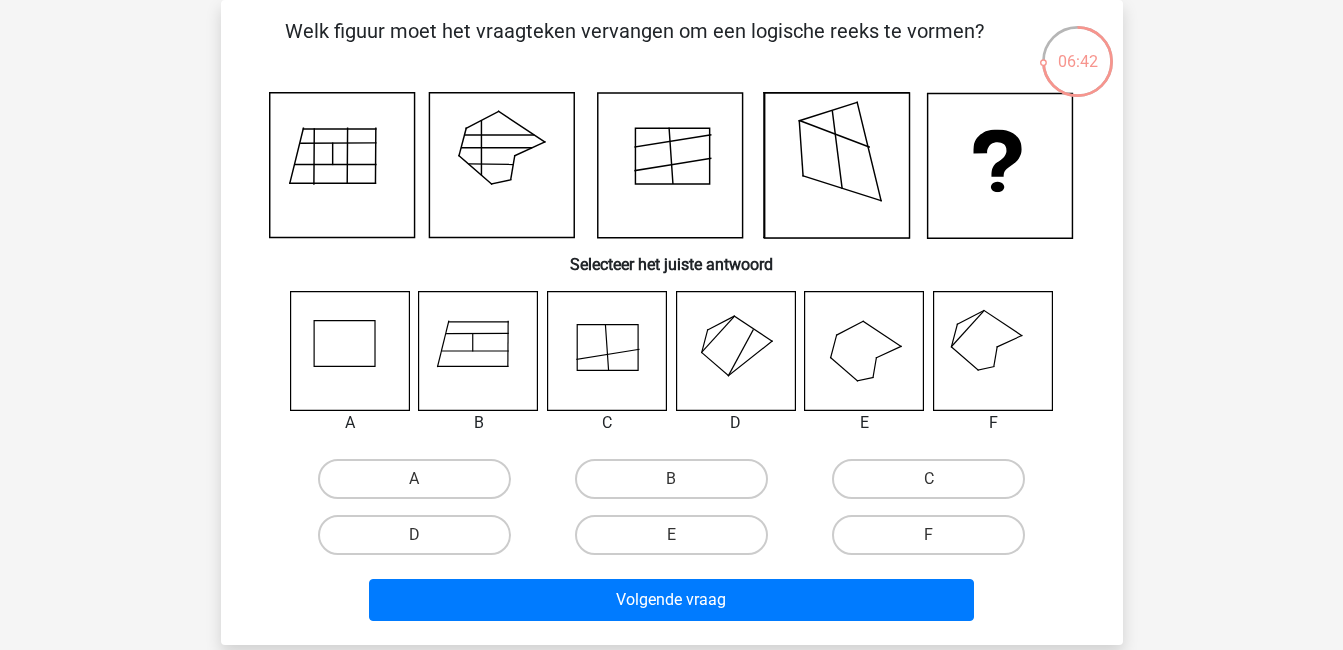click on "Registreer
Nederlands
English" at bounding box center (671, 564) 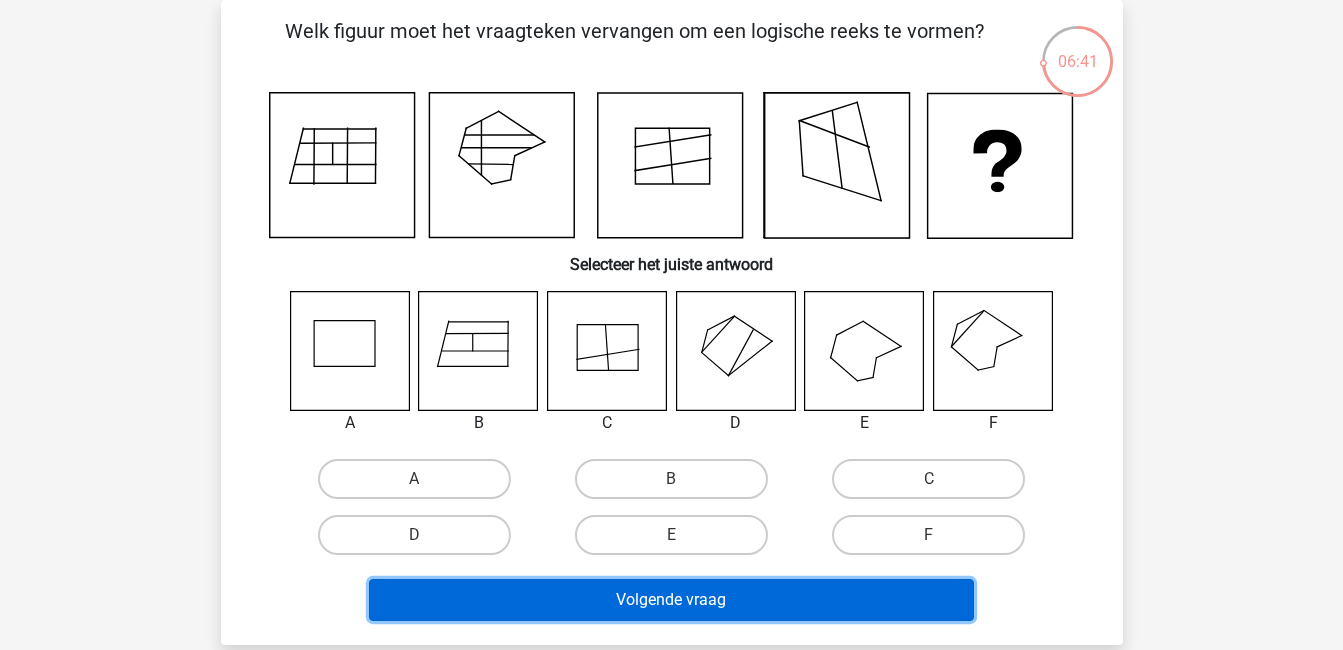 click on "Volgende vraag" at bounding box center [671, 600] 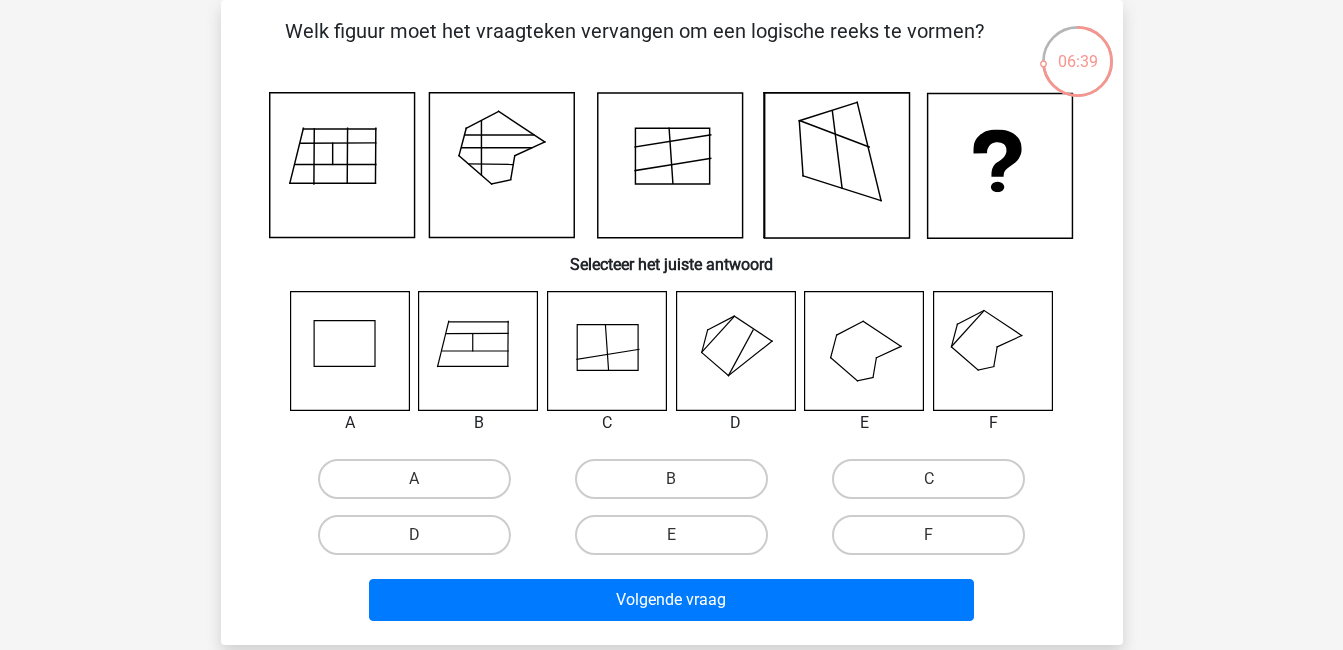 click on "B" at bounding box center (671, 479) 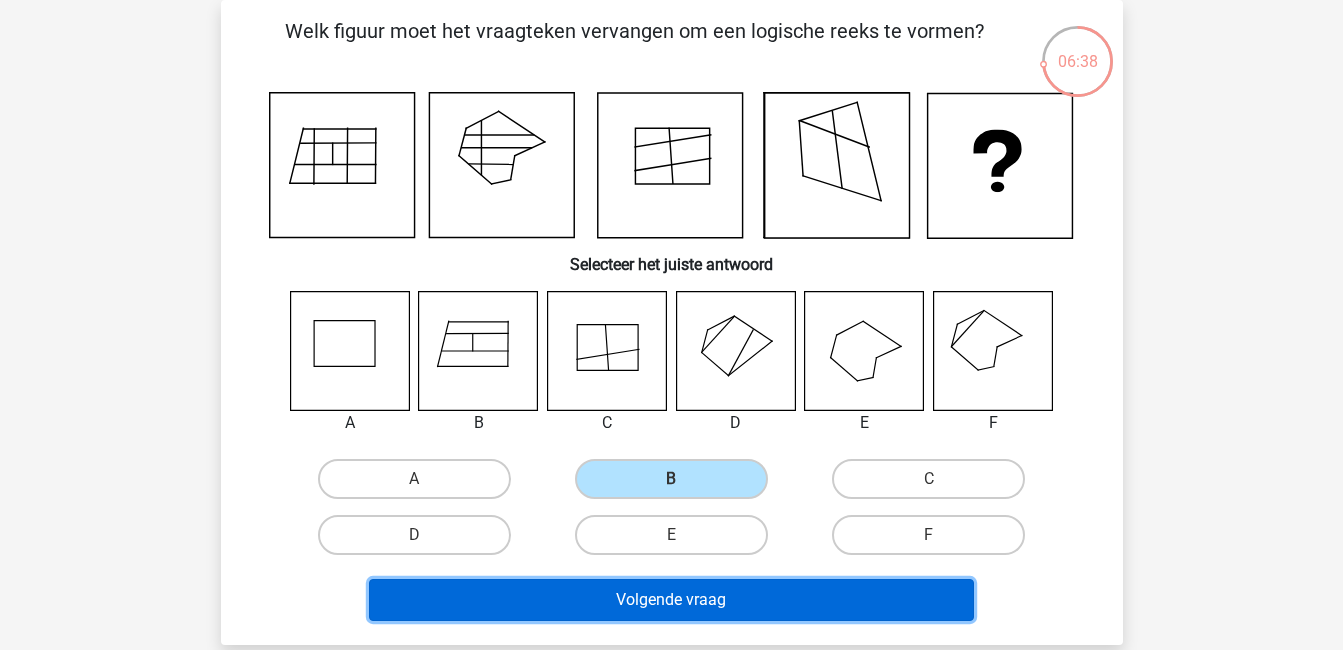 click on "Volgende vraag" at bounding box center [671, 600] 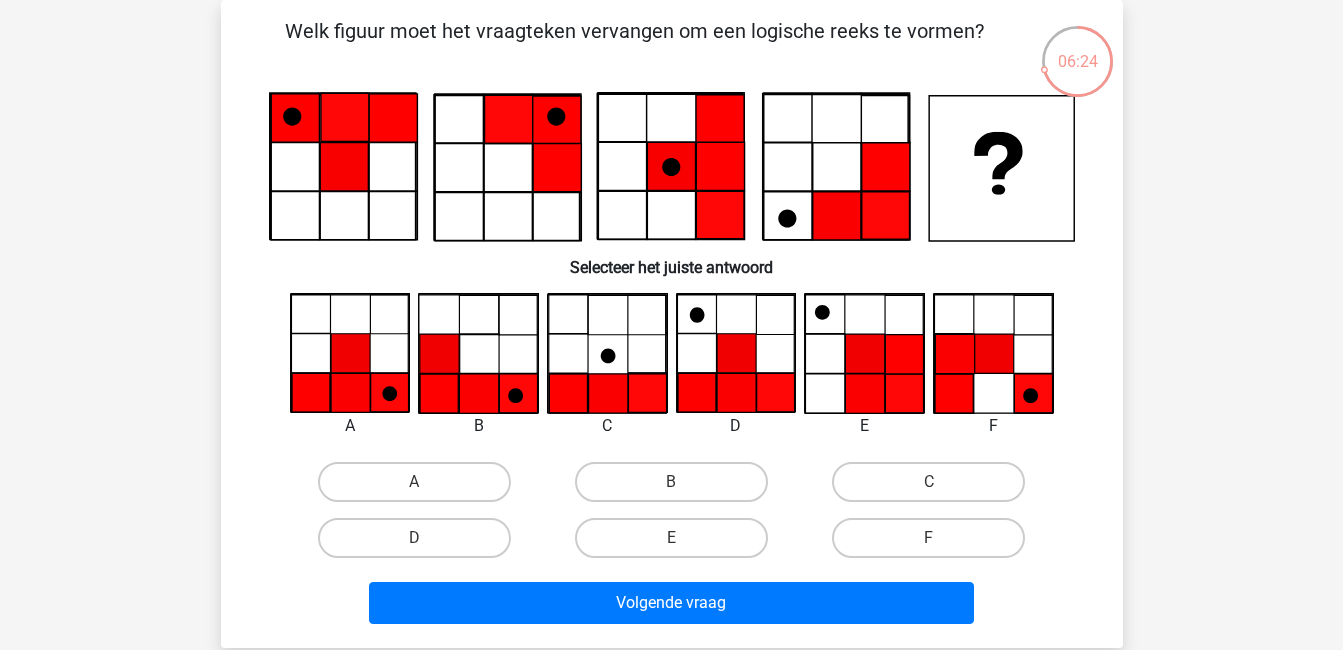 click on "Registreer
Nederlands
English" at bounding box center [671, 566] 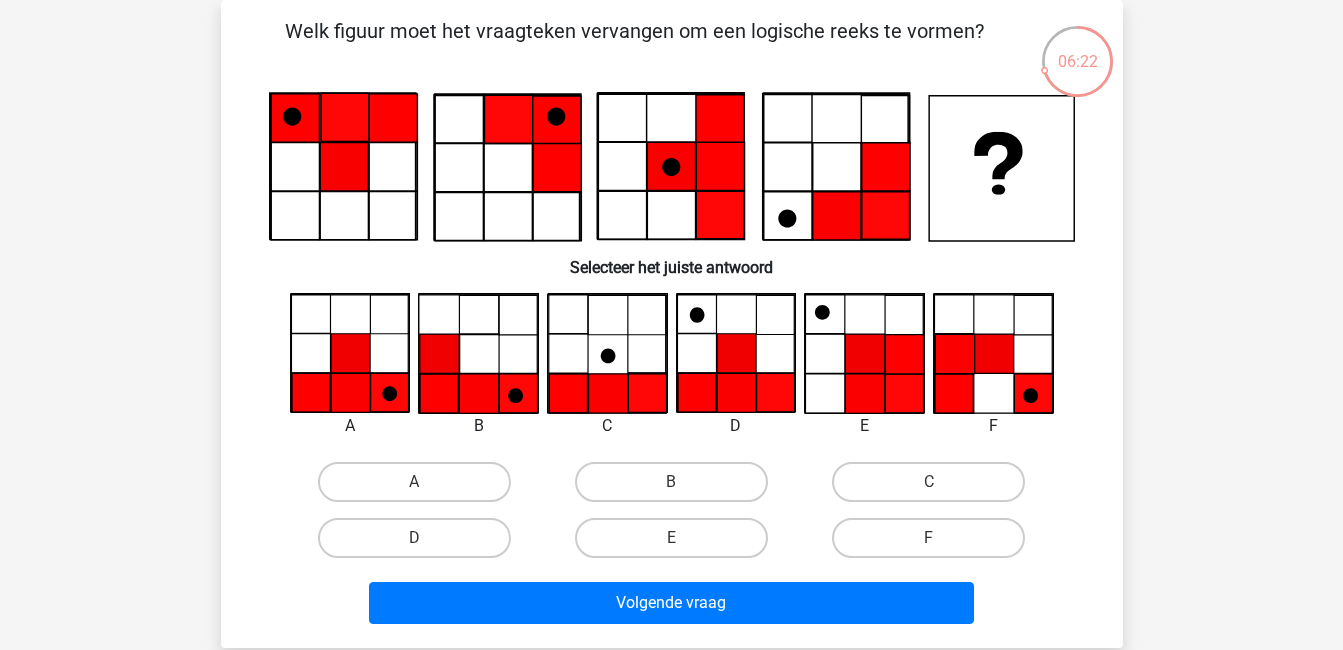 click on "F" at bounding box center [928, 538] 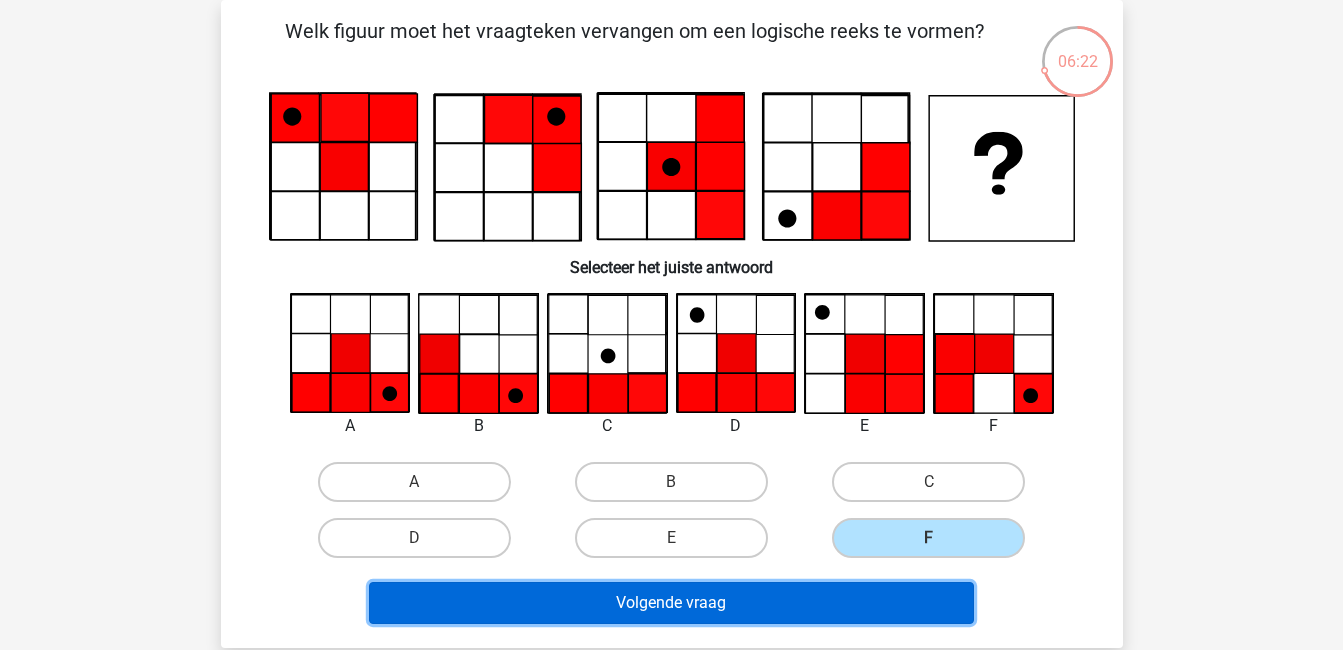 click on "Volgende vraag" at bounding box center (671, 603) 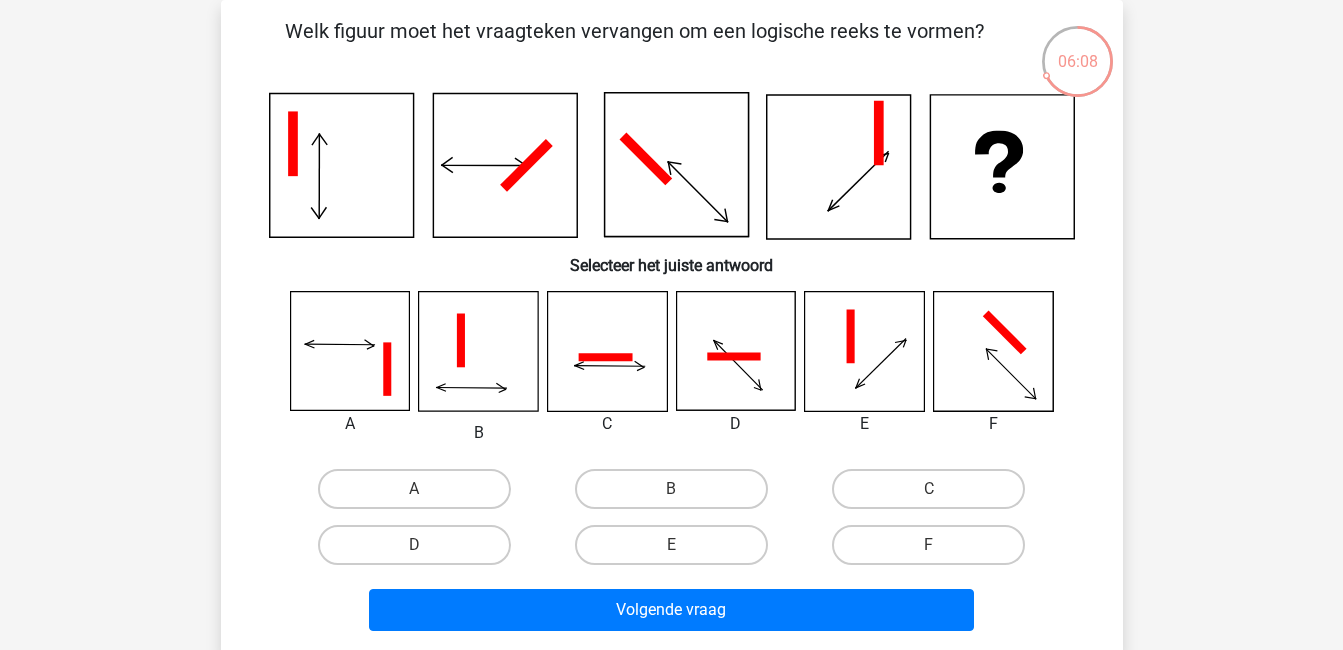 click on "Registreer
Nederlands
English" at bounding box center [671, 569] 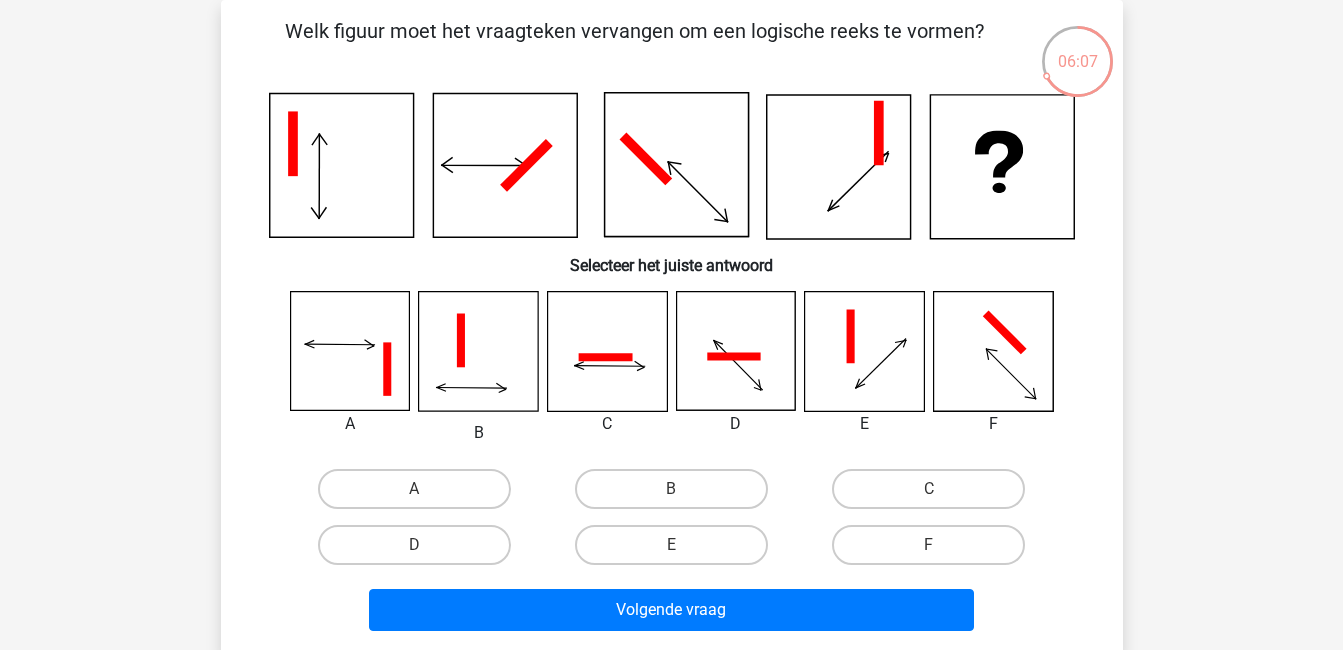 click on "B" at bounding box center (671, 489) 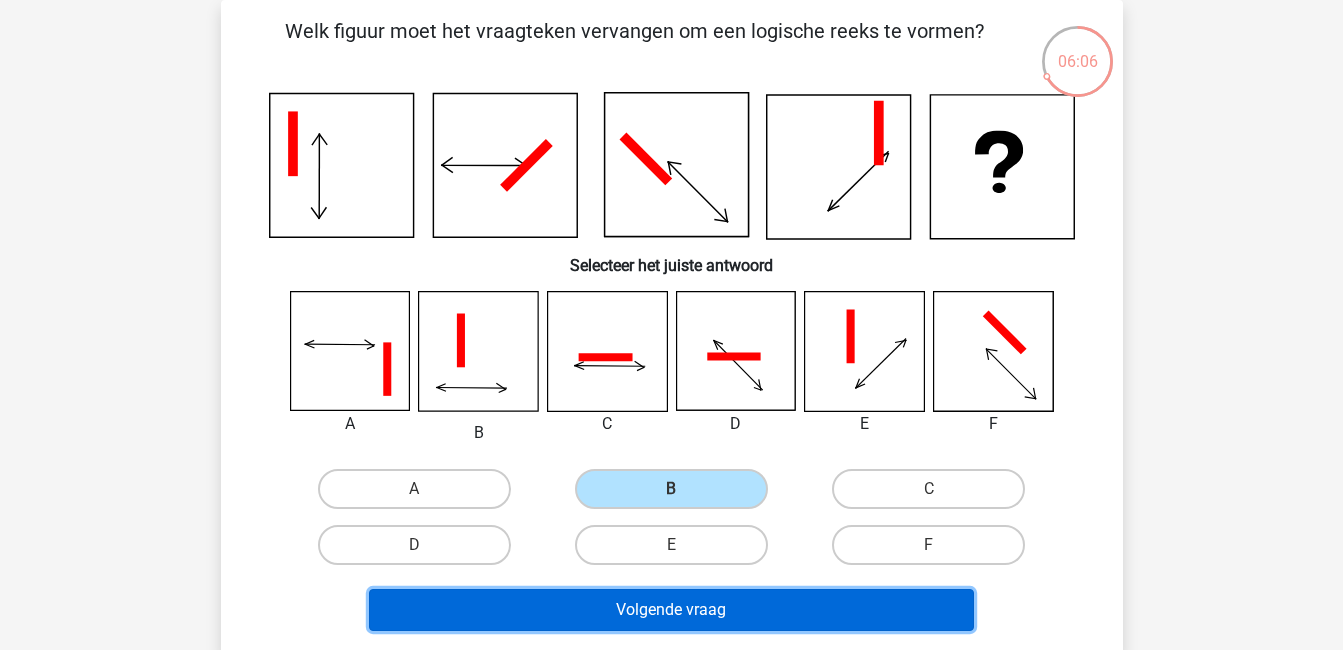 click on "Volgende vraag" at bounding box center [671, 610] 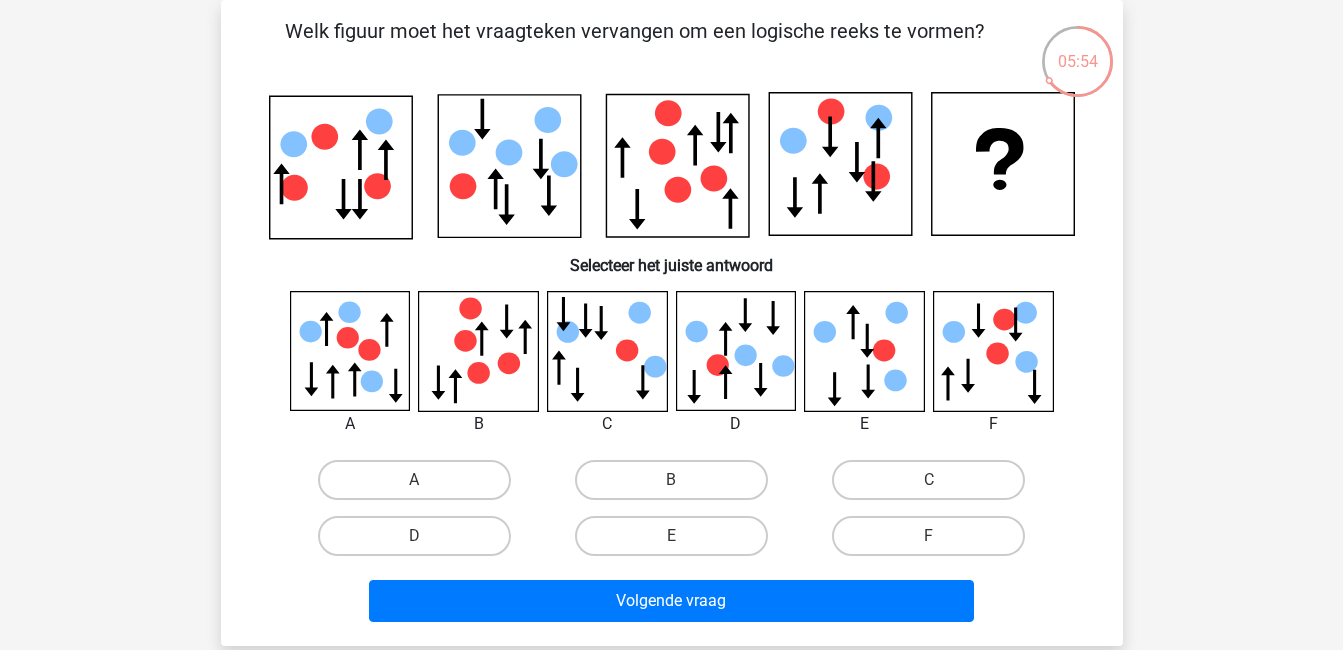 click on "Registreer
Nederlands
English" at bounding box center (671, 565) 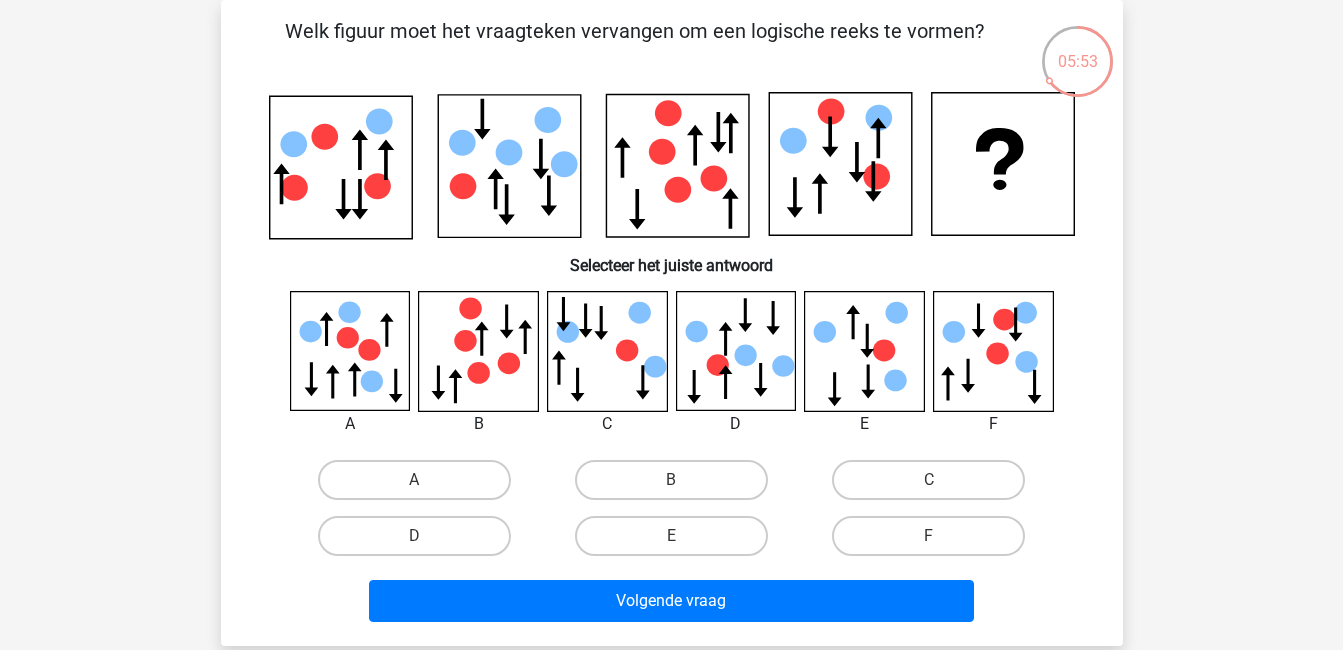click on "D" at bounding box center (414, 536) 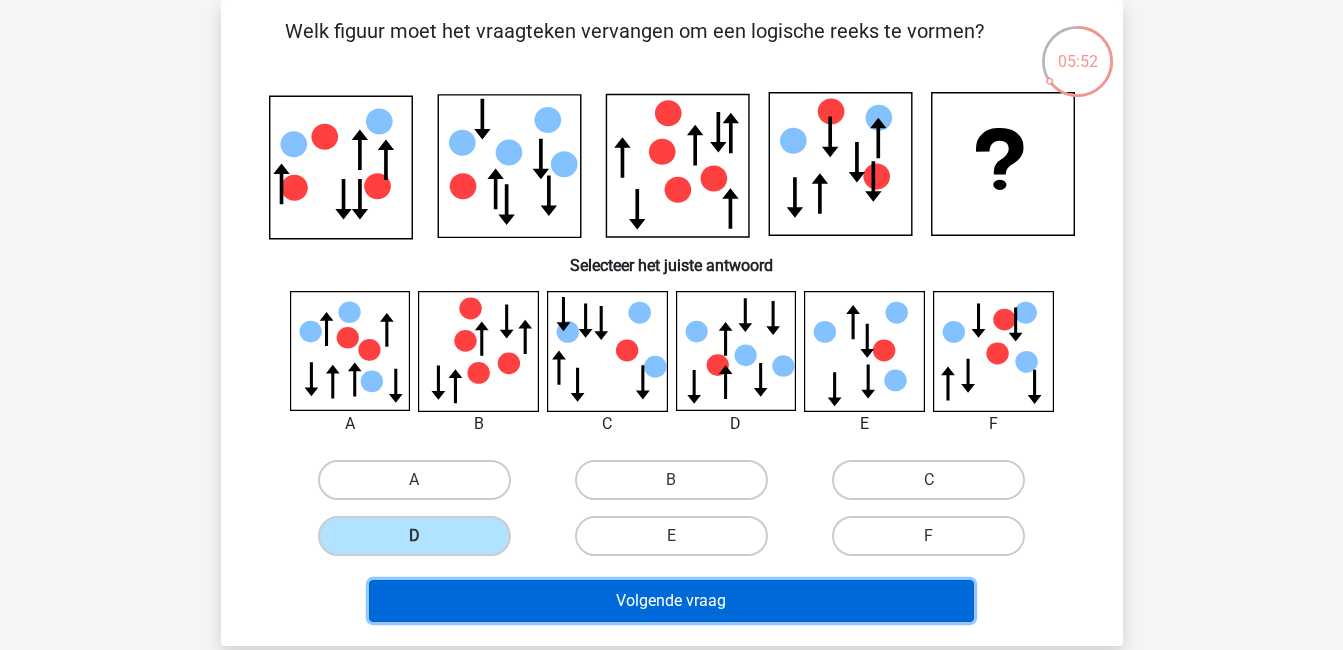 click on "Volgende vraag" at bounding box center [671, 601] 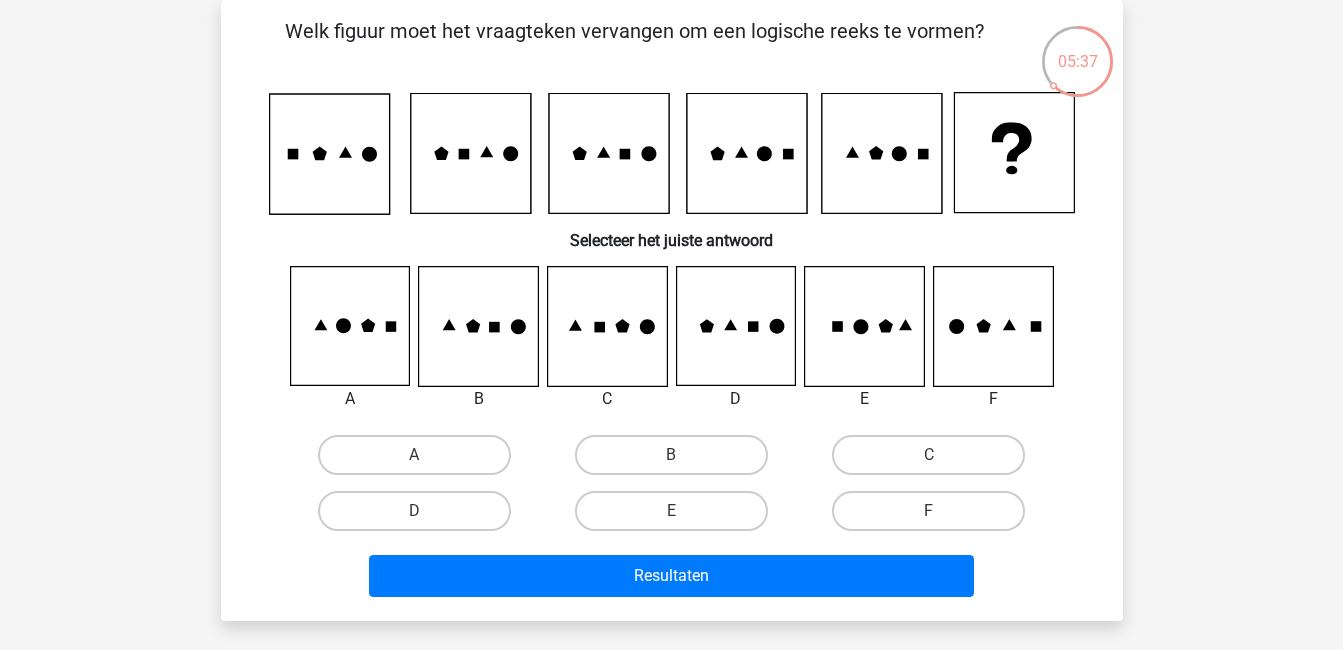 drag, startPoint x: 66, startPoint y: 283, endPoint x: 125, endPoint y: 275, distance: 59.5399 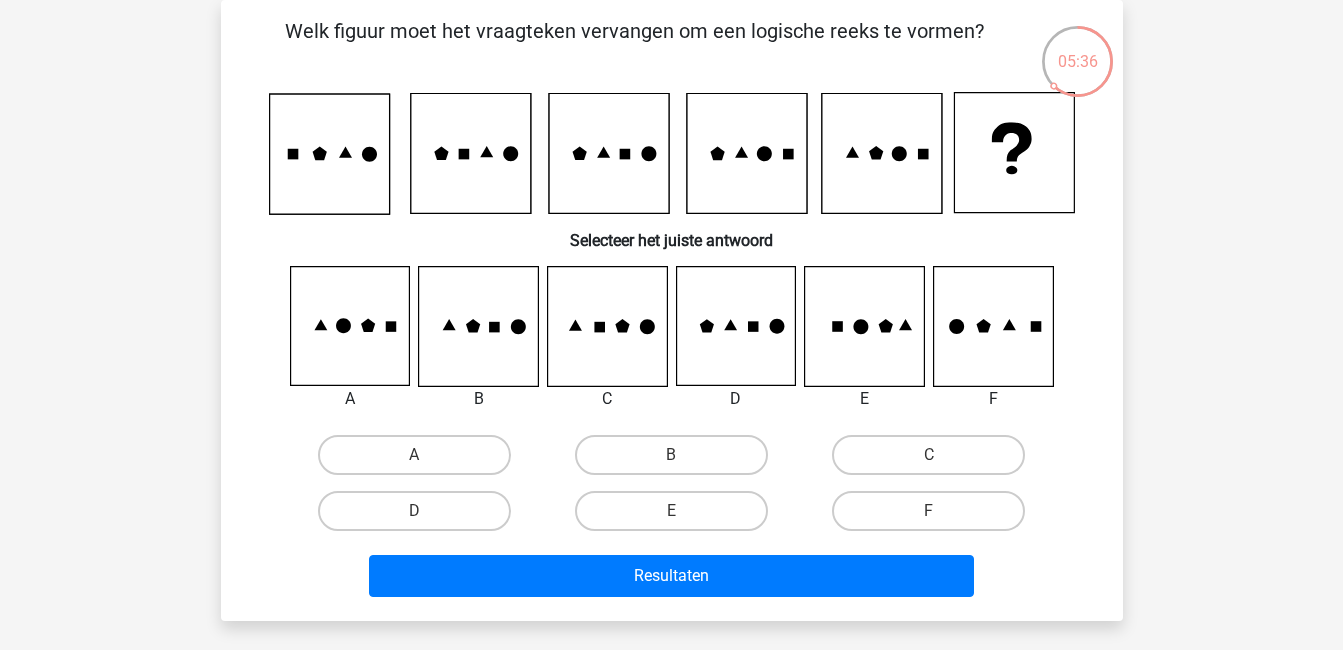 click on "D" at bounding box center [414, 511] 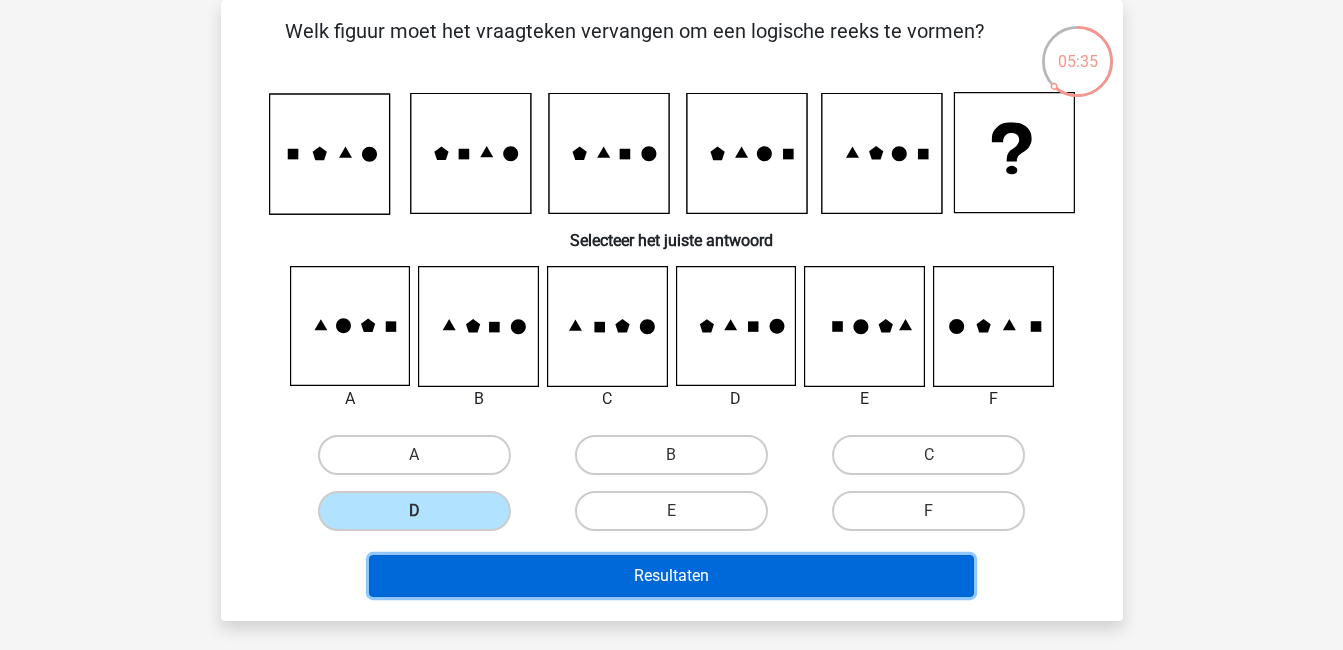 click on "Resultaten" at bounding box center [671, 576] 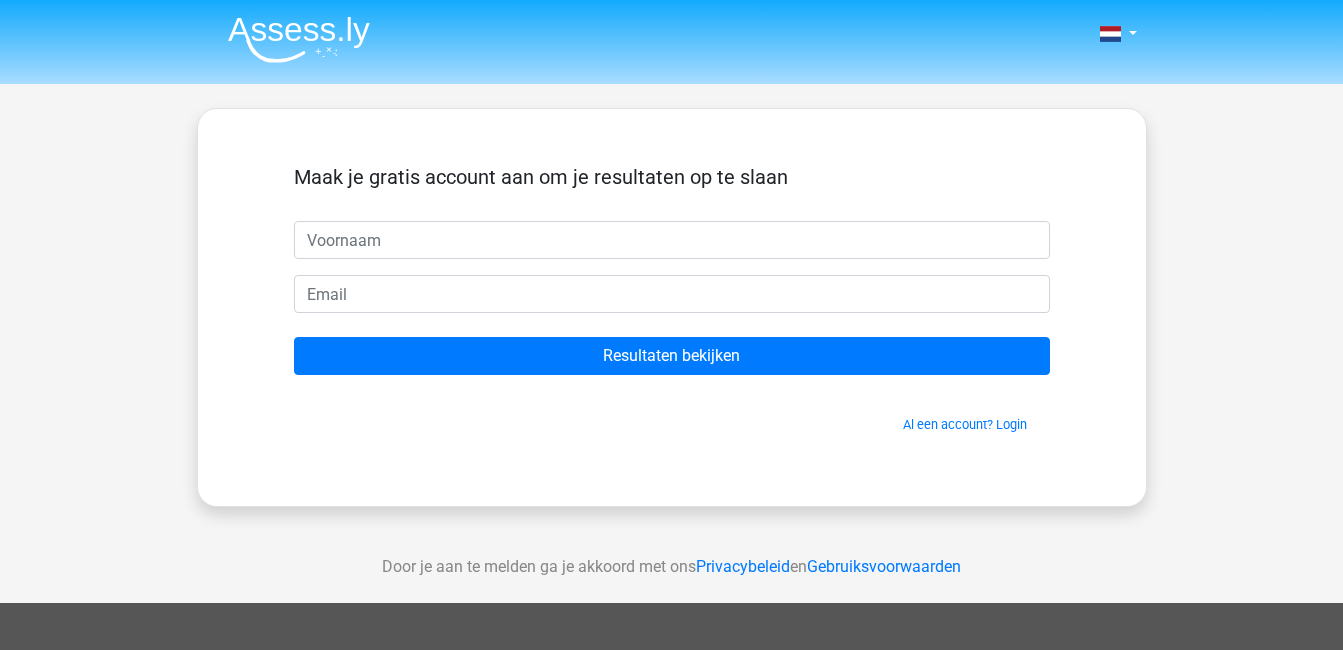 scroll, scrollTop: 0, scrollLeft: 0, axis: both 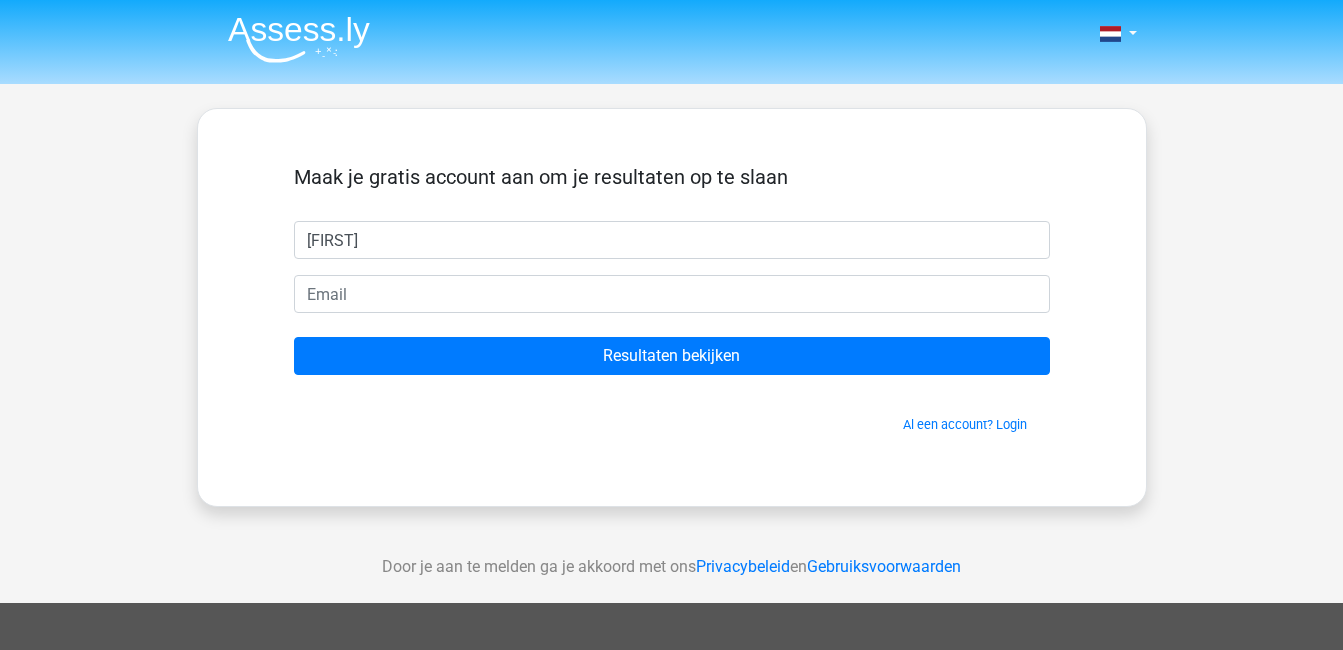 type on "[FIRST]" 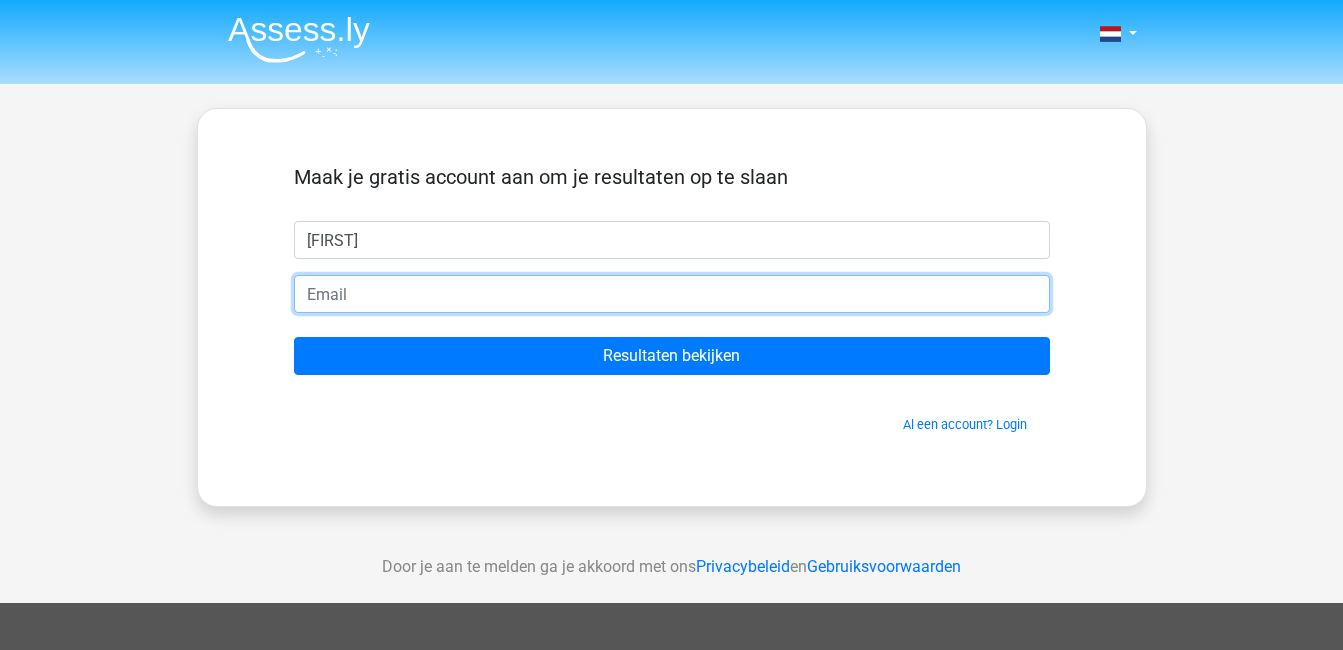 click at bounding box center (672, 294) 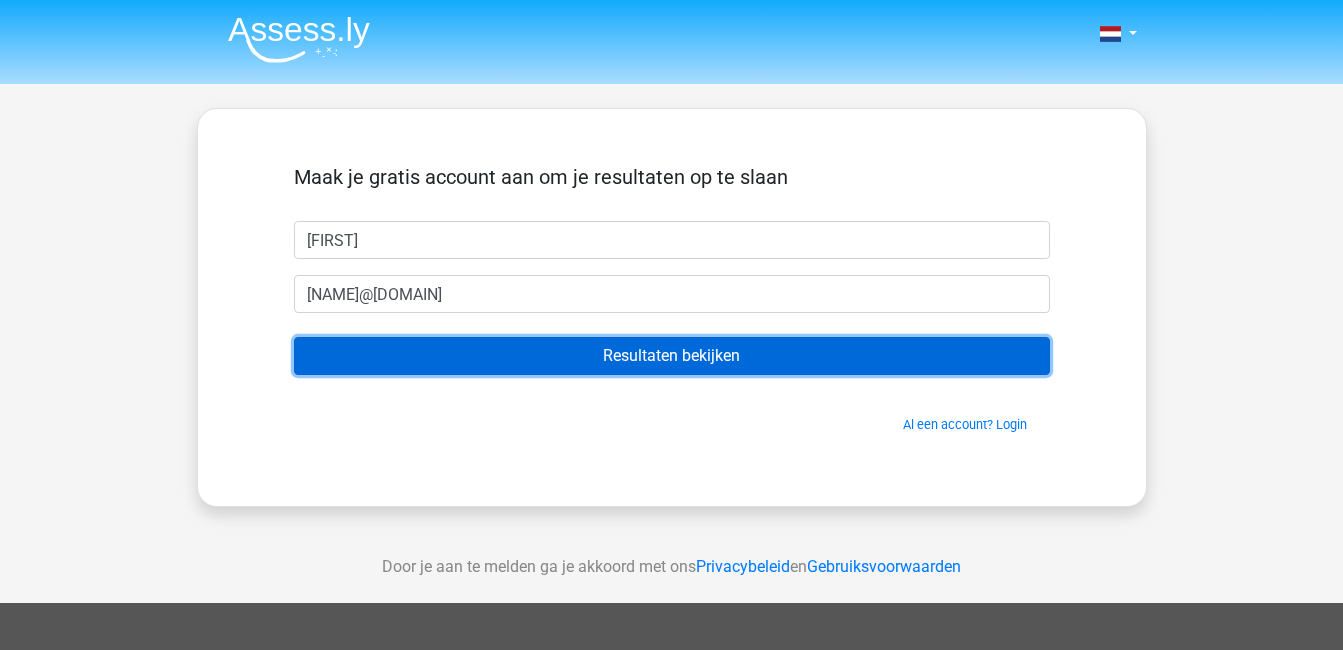 click on "Resultaten bekijken" at bounding box center [672, 356] 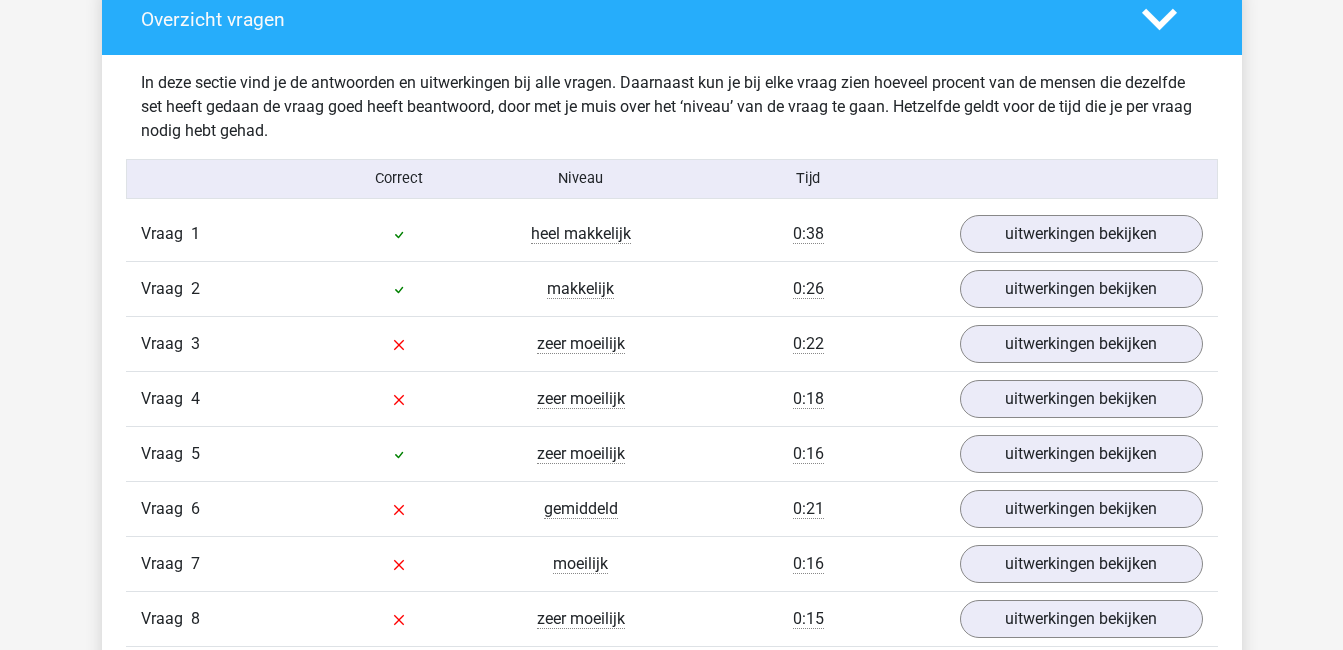 scroll, scrollTop: 1667, scrollLeft: 0, axis: vertical 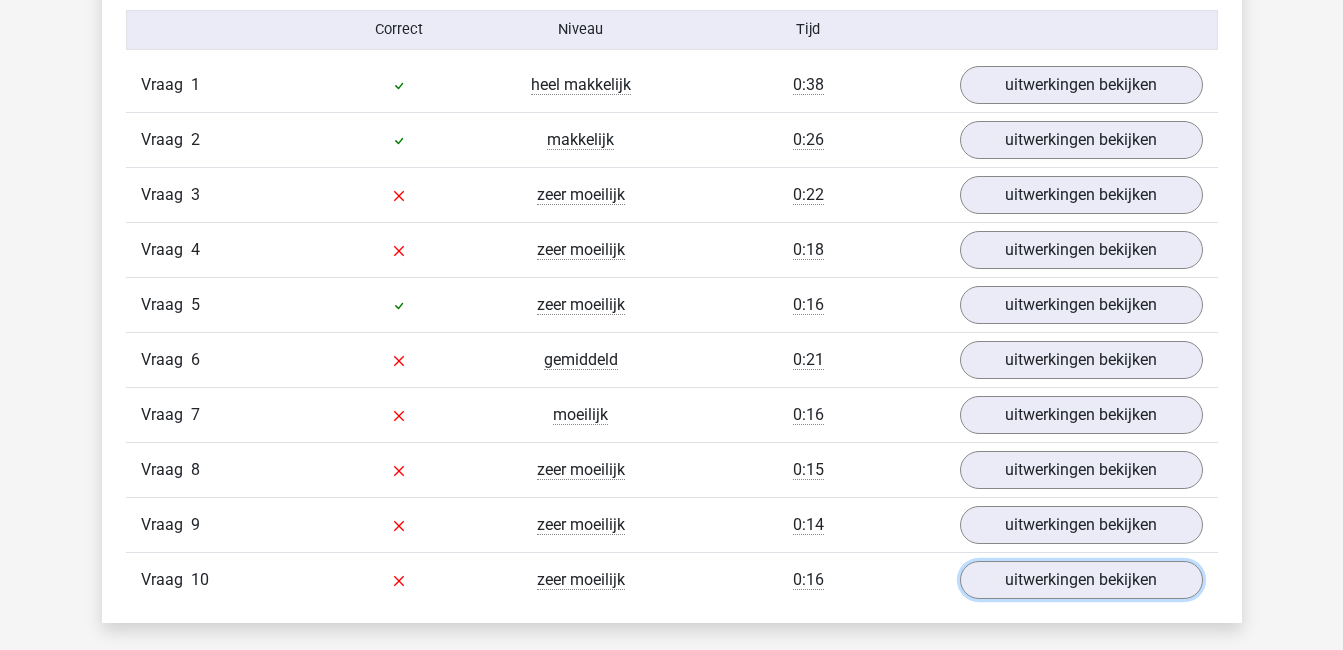 click on "uitwerkingen bekijken" at bounding box center (1081, 580) 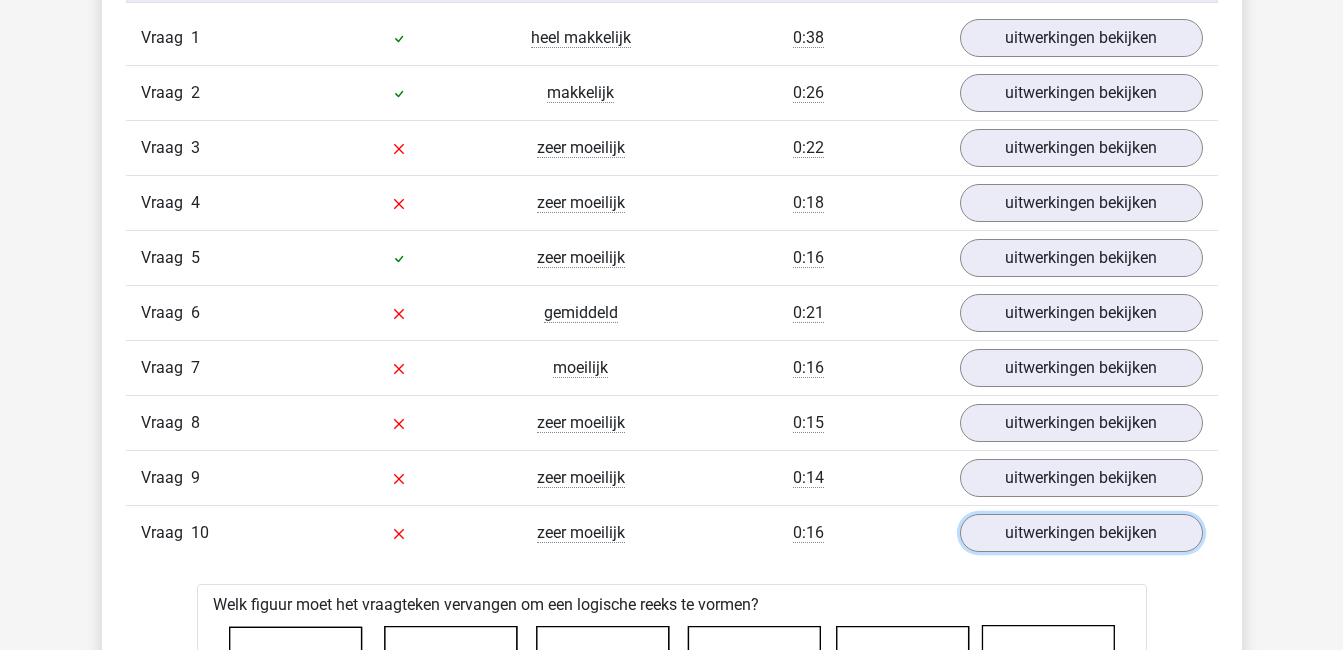scroll, scrollTop: 1667, scrollLeft: 0, axis: vertical 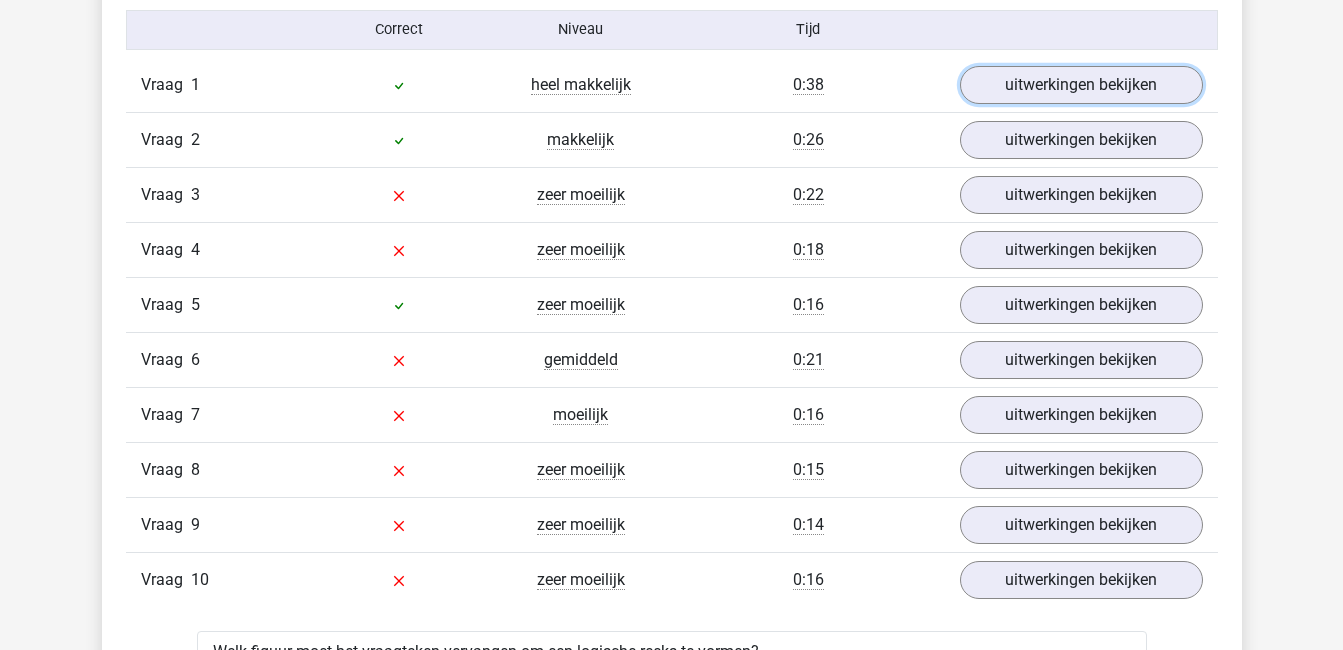 click on "uitwerkingen bekijken" at bounding box center (1081, 85) 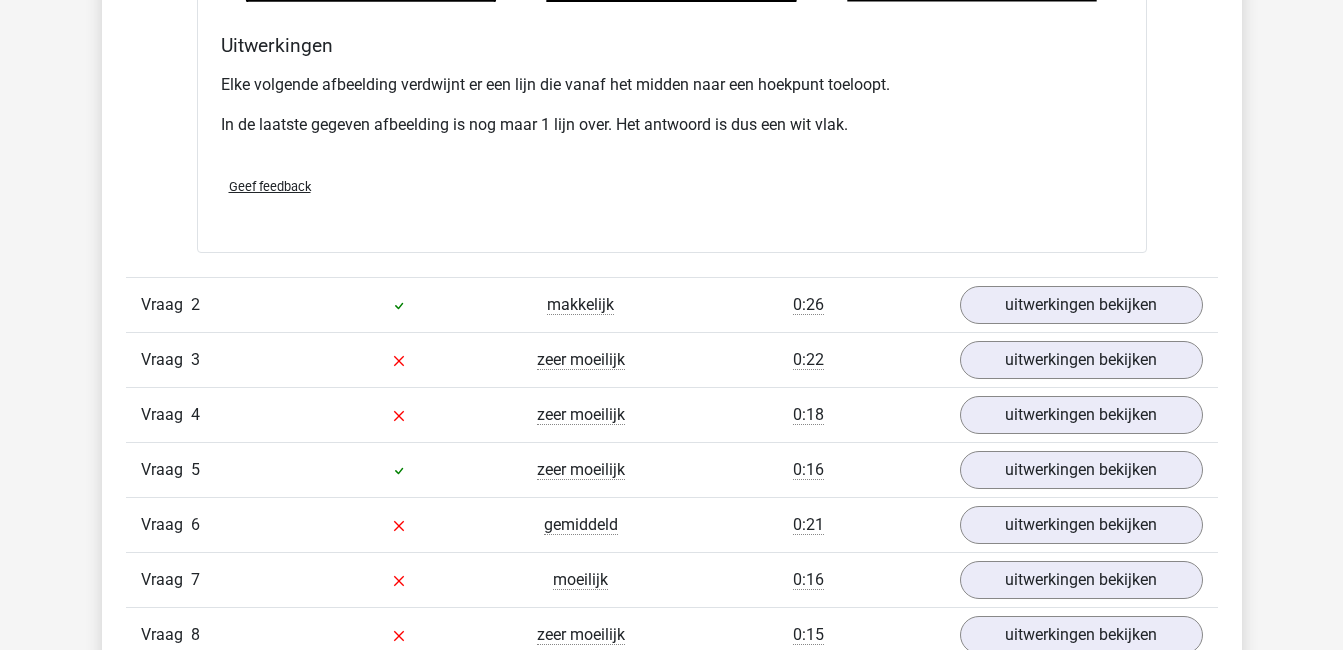 scroll, scrollTop: 2667, scrollLeft: 0, axis: vertical 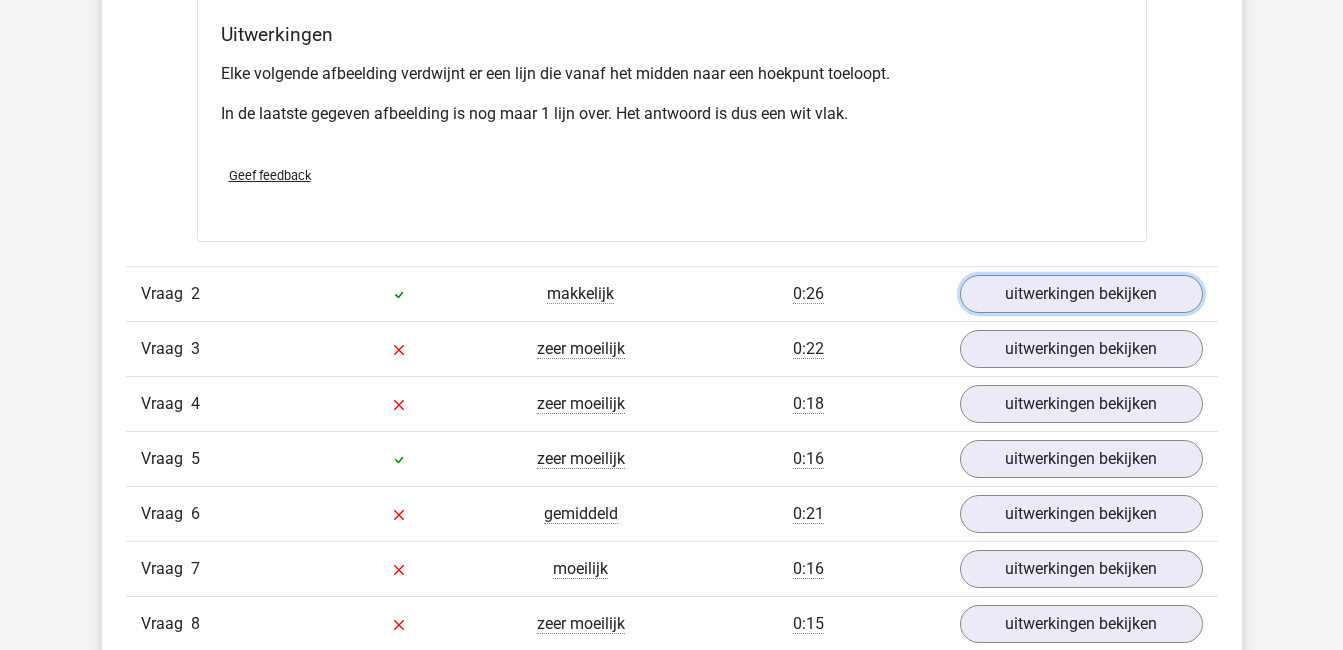 click on "uitwerkingen bekijken" at bounding box center (1081, 294) 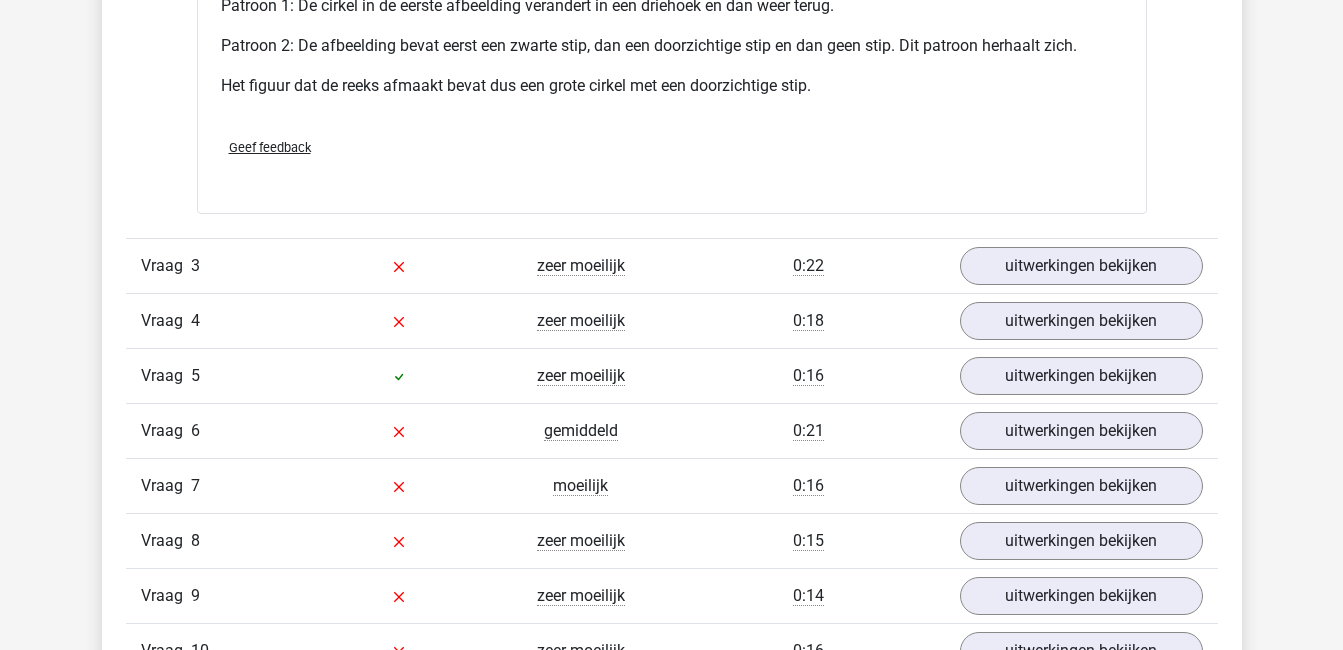 scroll, scrollTop: 4000, scrollLeft: 0, axis: vertical 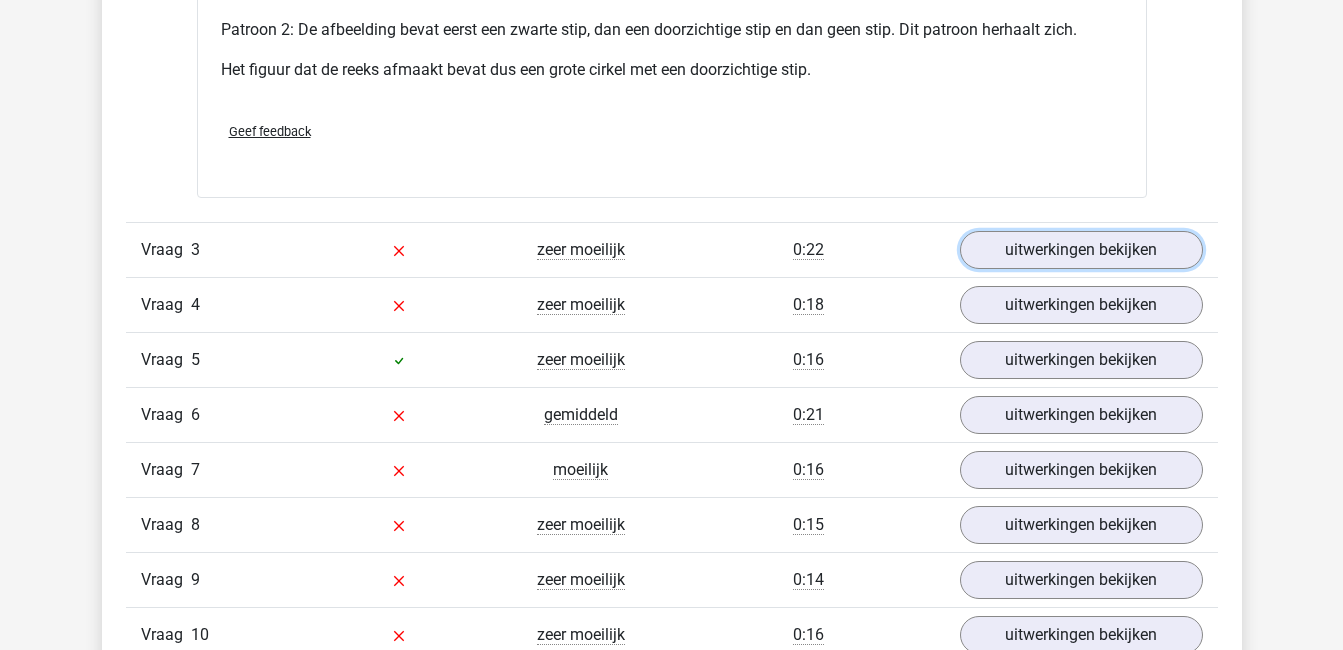click on "uitwerkingen bekijken" at bounding box center [1081, 250] 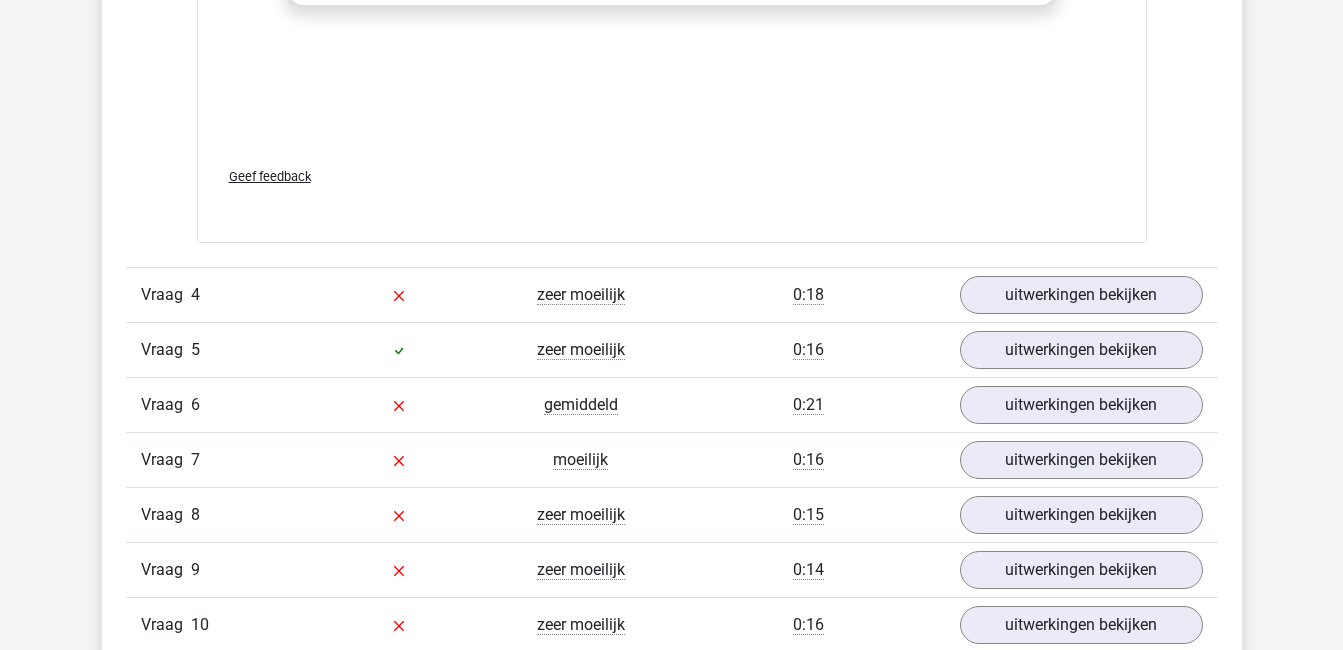 scroll, scrollTop: 5667, scrollLeft: 0, axis: vertical 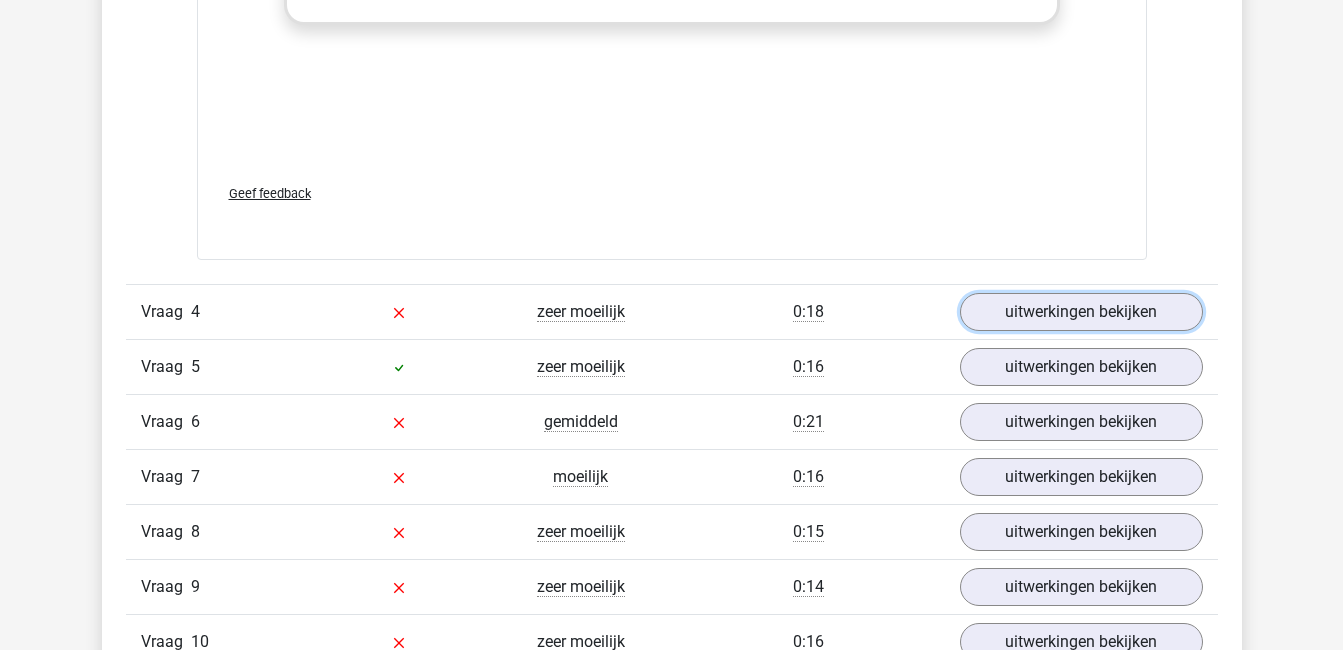click on "uitwerkingen bekijken" at bounding box center [1081, 312] 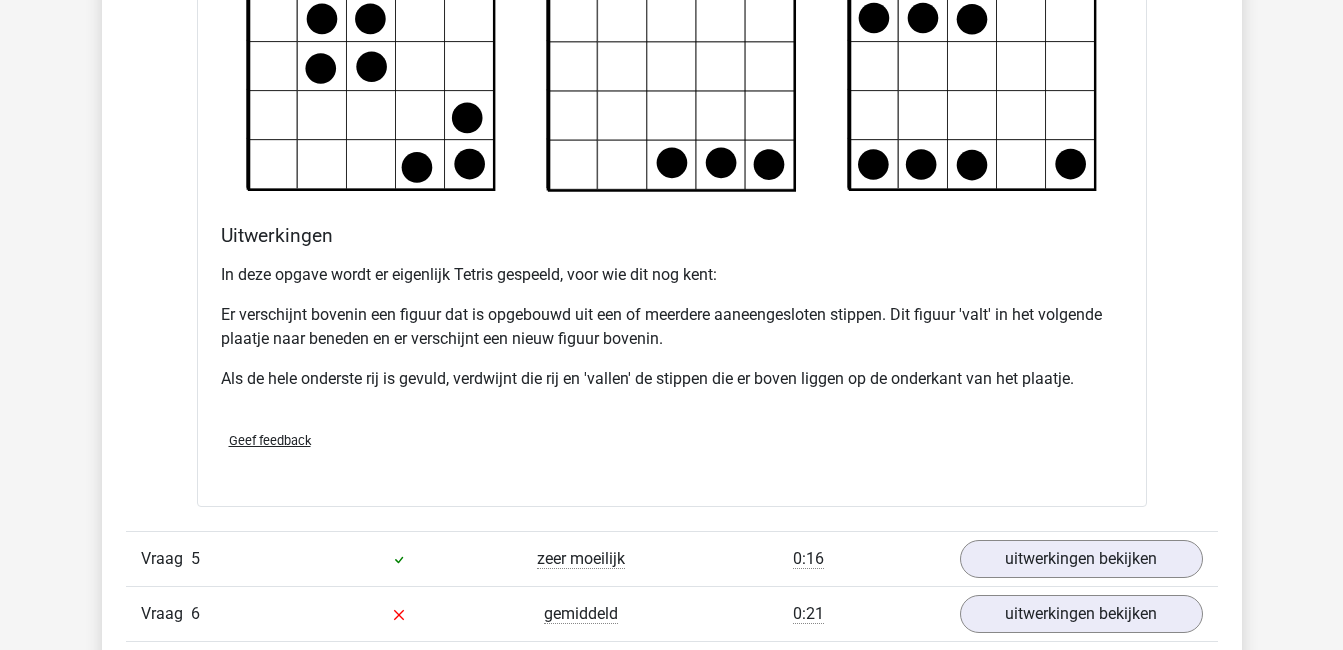 scroll, scrollTop: 7000, scrollLeft: 0, axis: vertical 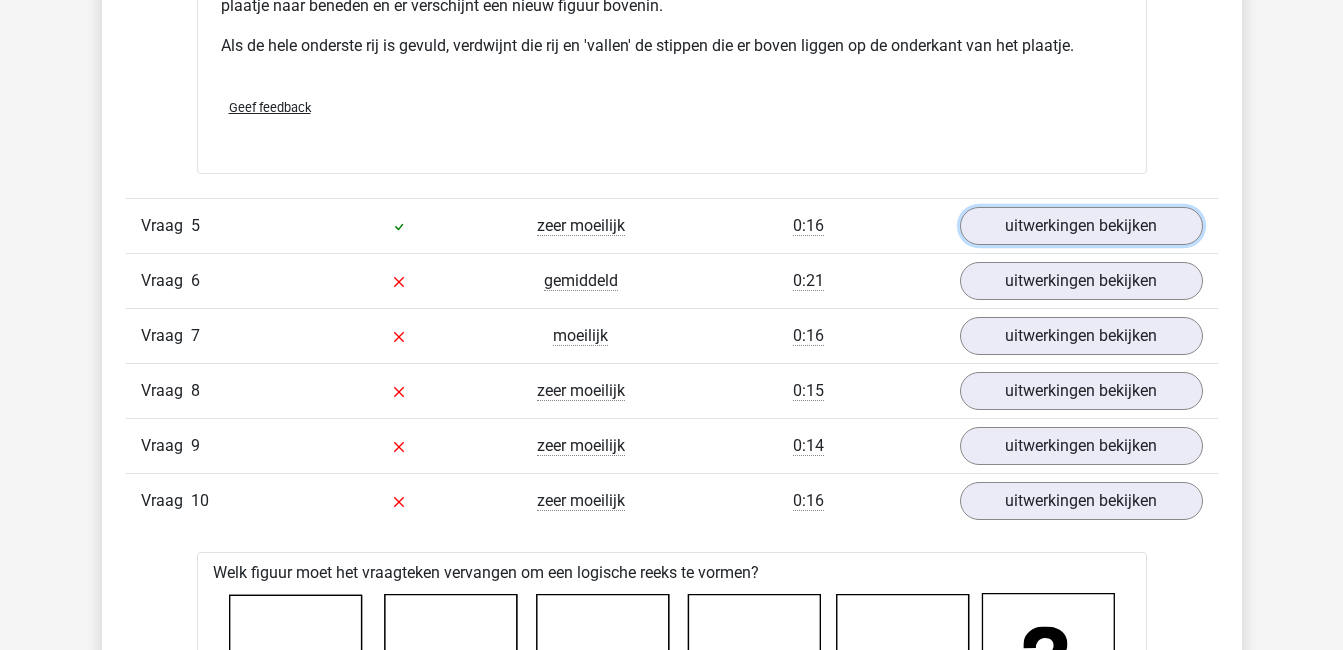 click on "uitwerkingen bekijken" at bounding box center (1081, 226) 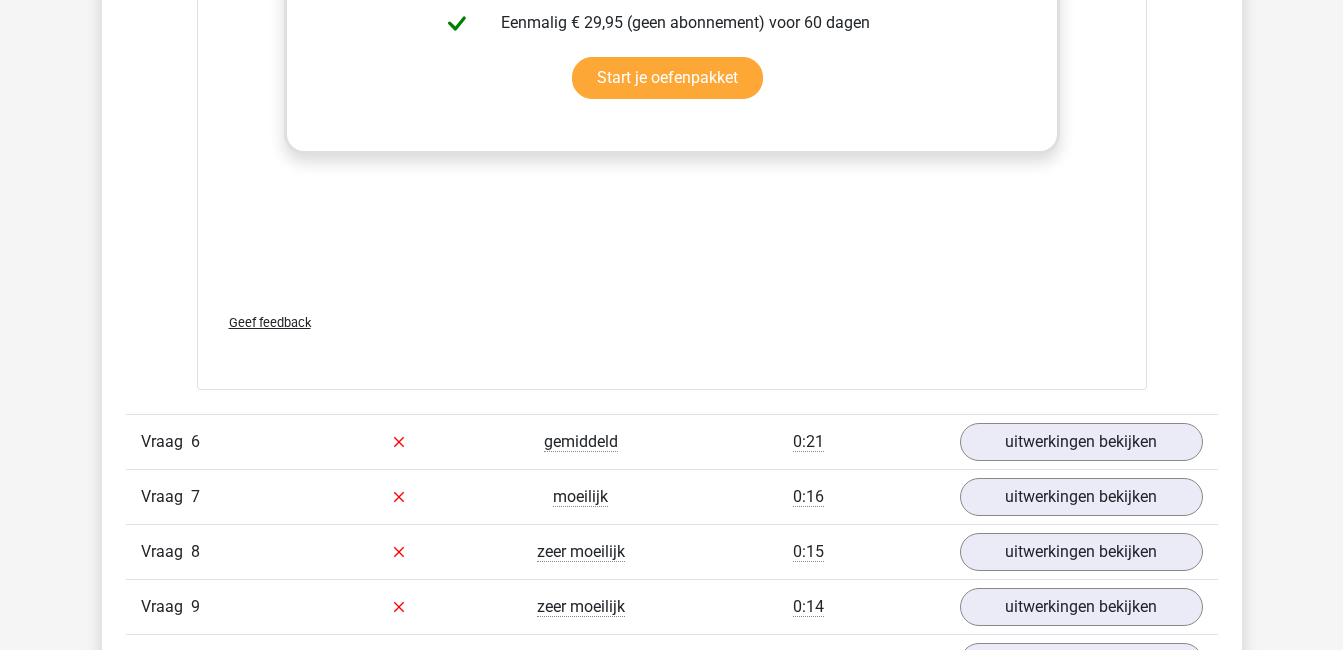 scroll, scrollTop: 8667, scrollLeft: 0, axis: vertical 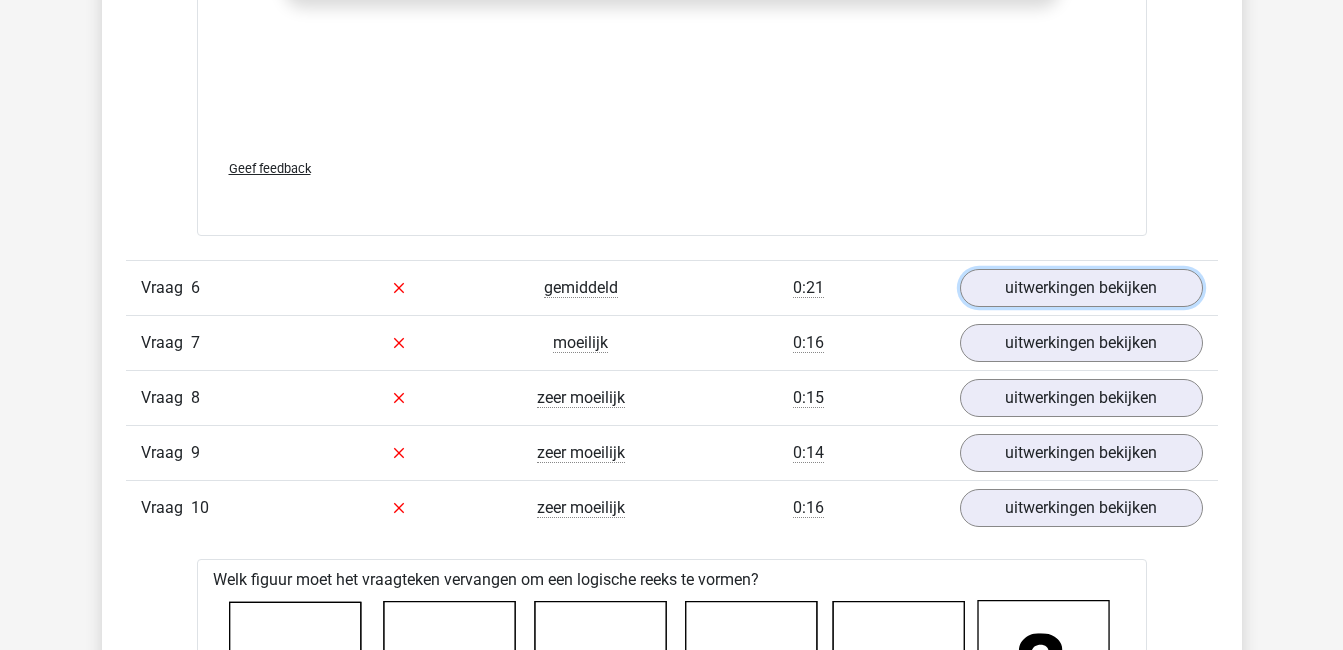 click on "uitwerkingen bekijken" at bounding box center (1081, 288) 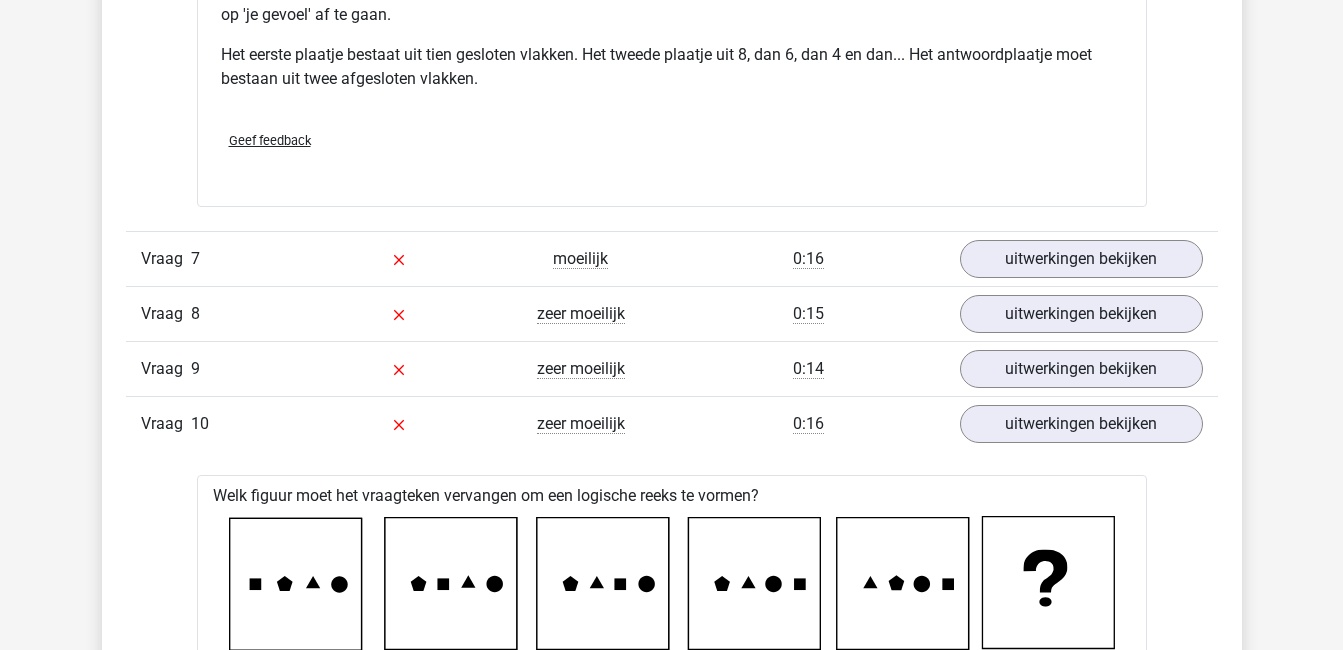 scroll, scrollTop: 10000, scrollLeft: 0, axis: vertical 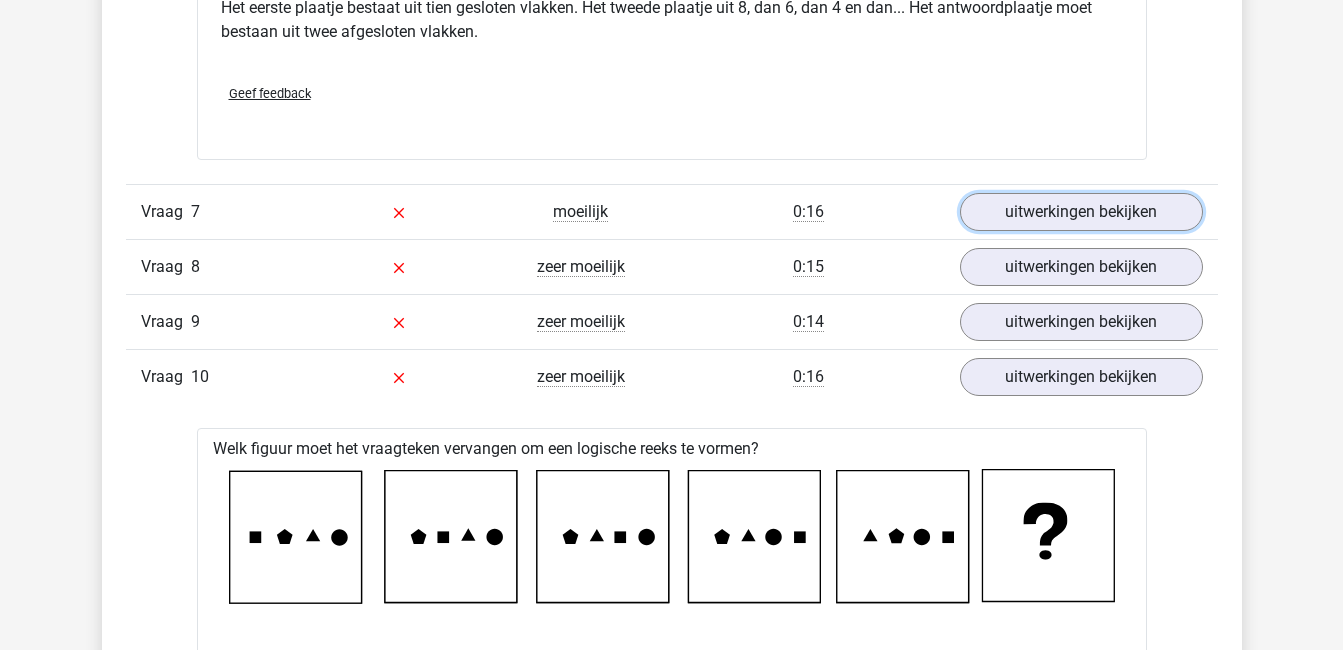 click on "uitwerkingen bekijken" at bounding box center [1081, 212] 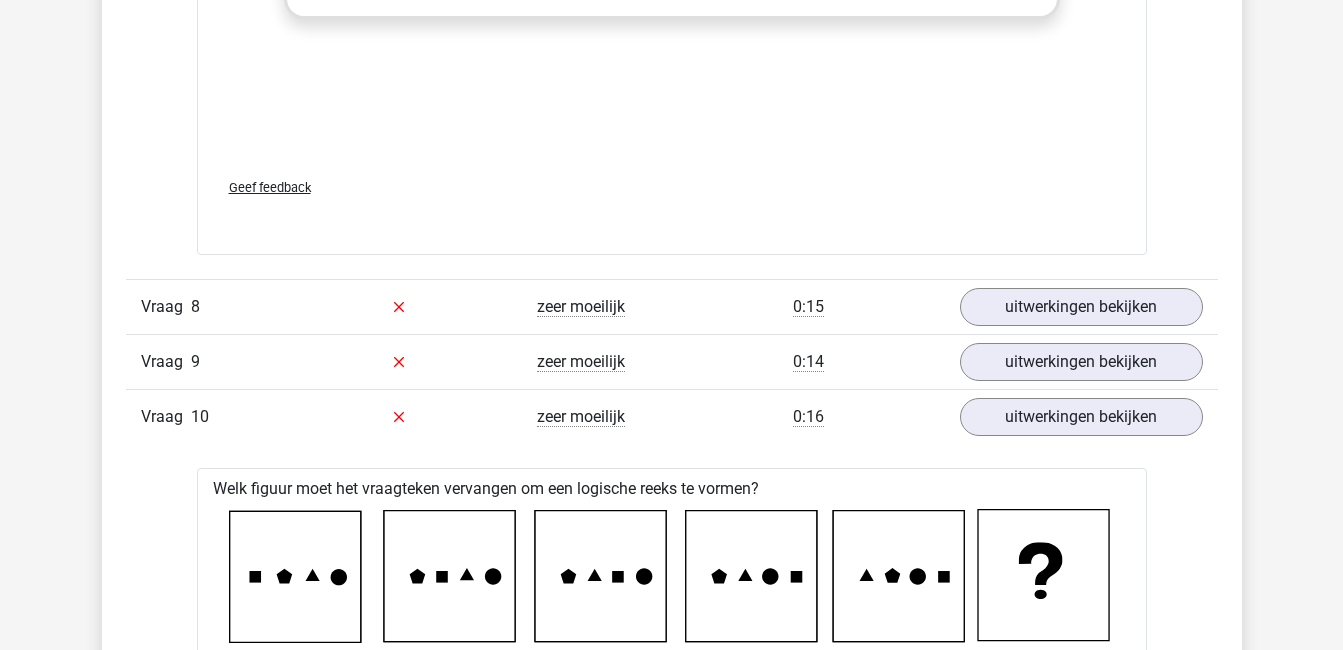 scroll, scrollTop: 11667, scrollLeft: 0, axis: vertical 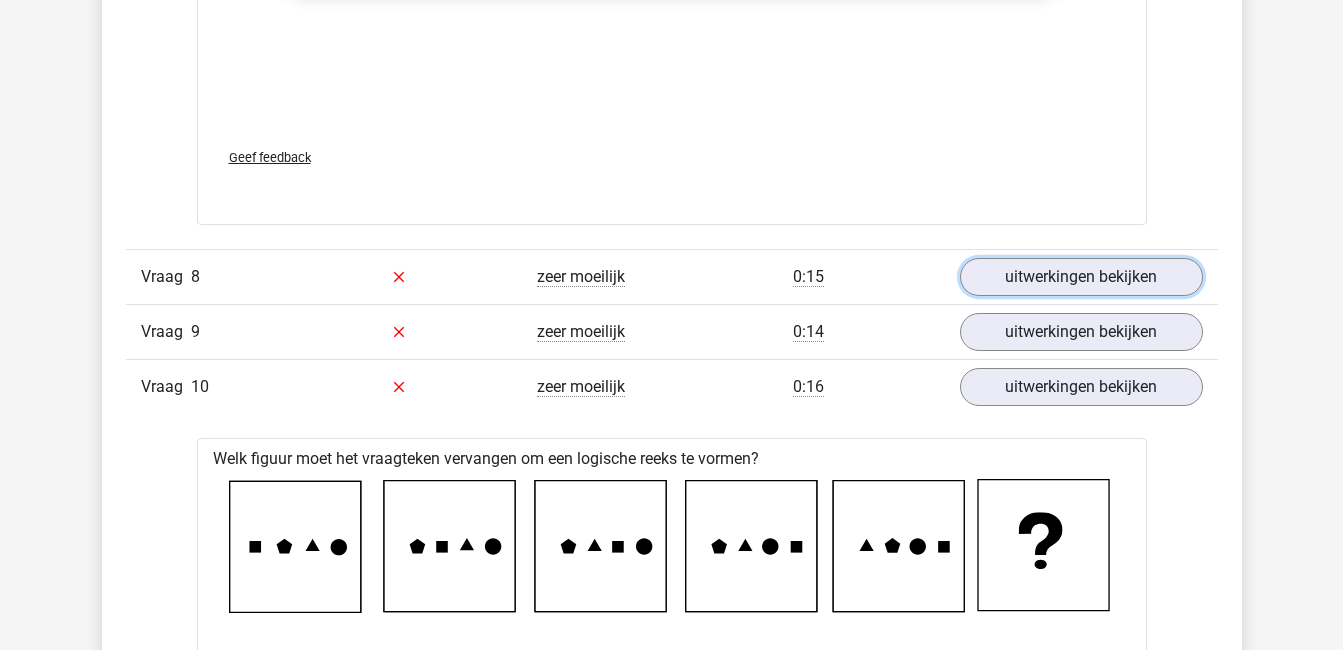 click on "uitwerkingen bekijken" at bounding box center [1081, 277] 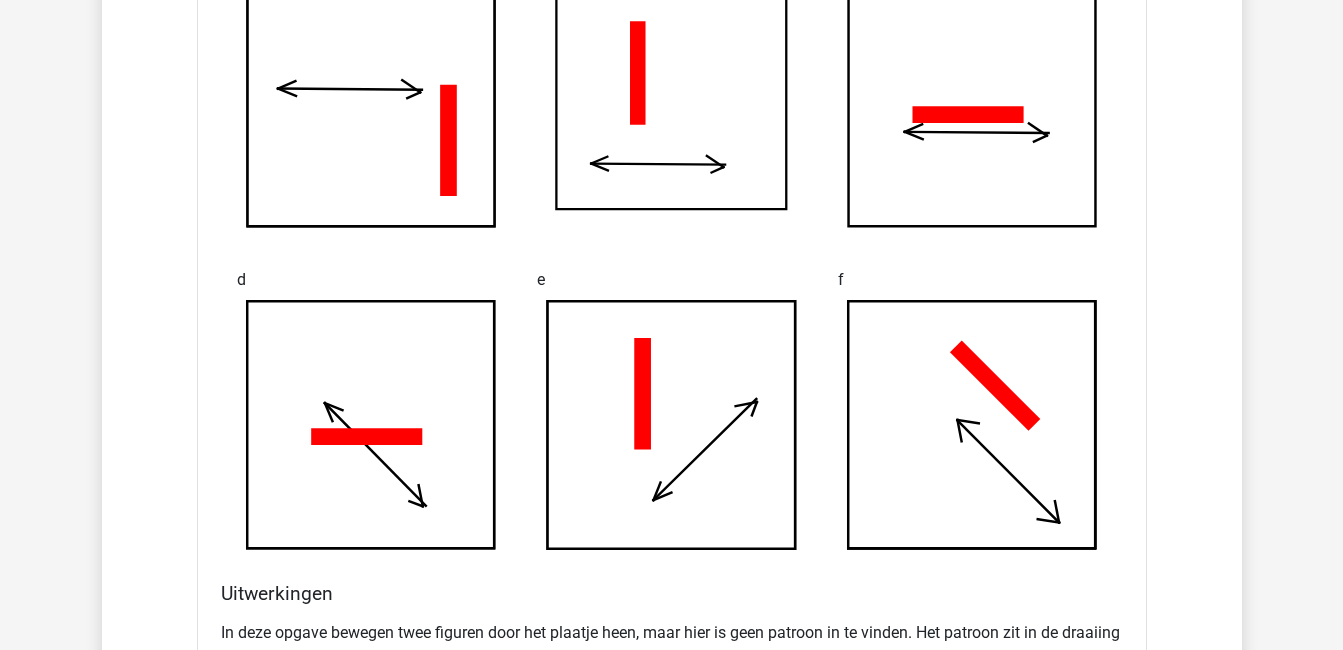 scroll, scrollTop: 13000, scrollLeft: 0, axis: vertical 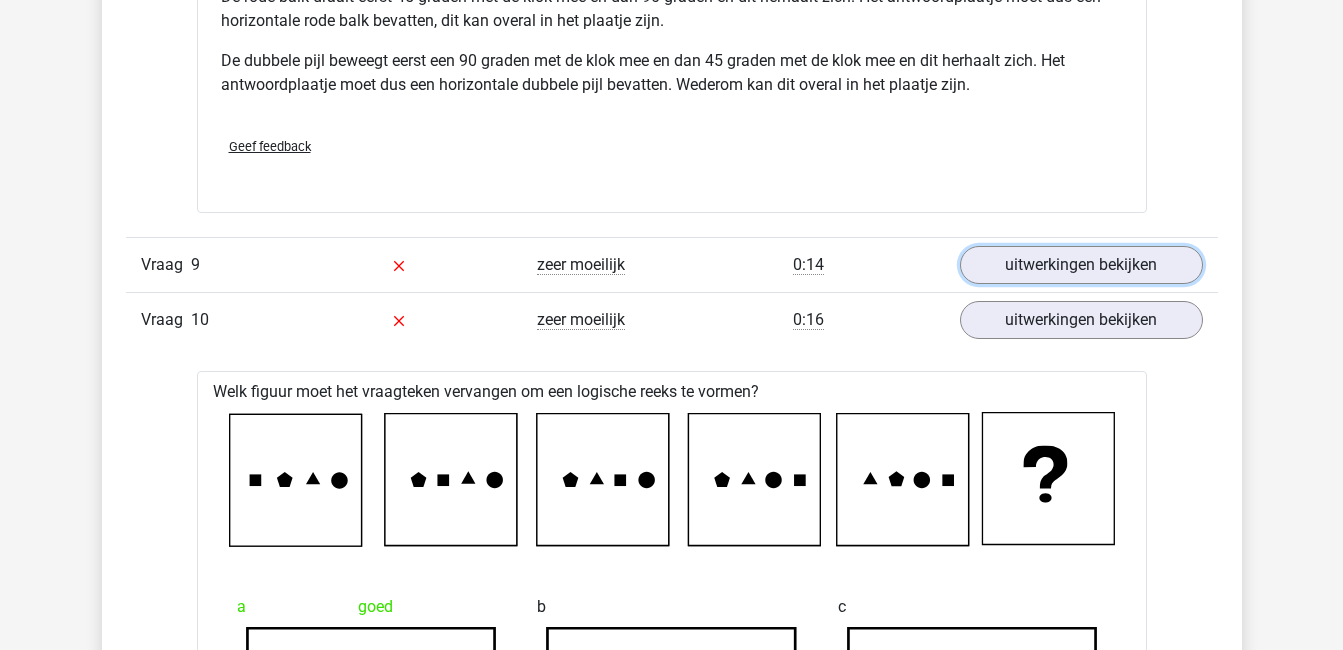 click on "uitwerkingen bekijken" at bounding box center [1081, 265] 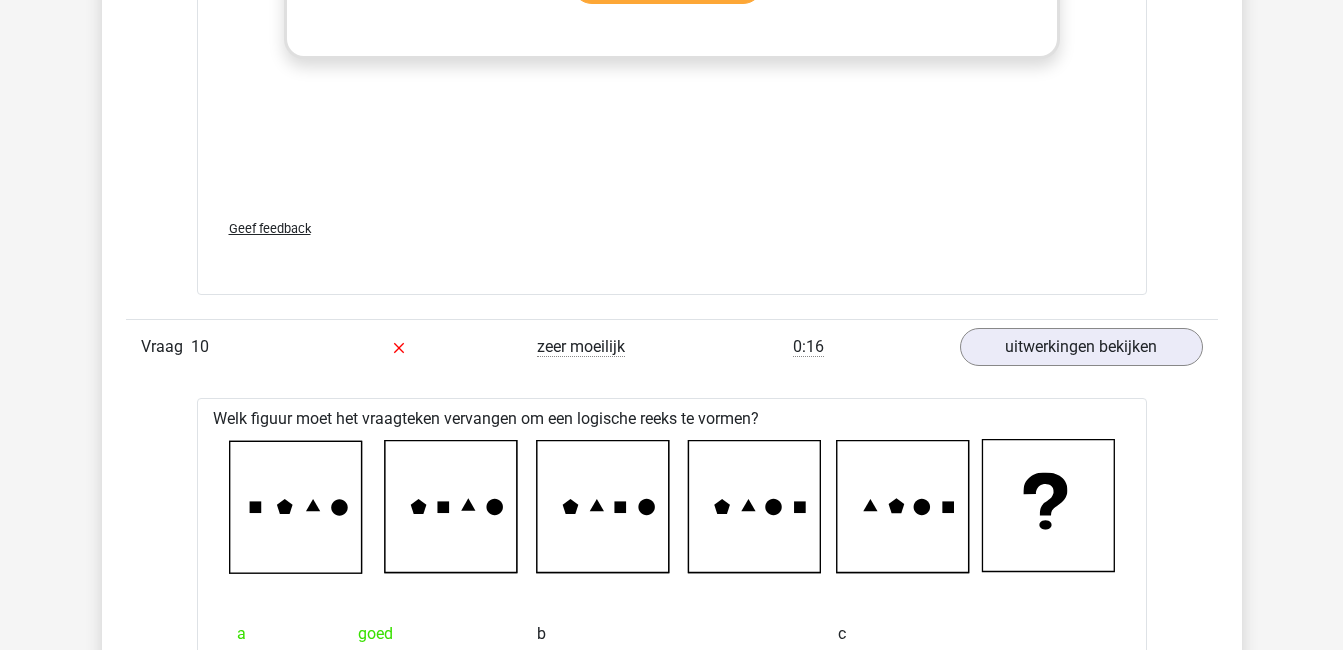 scroll, scrollTop: 14667, scrollLeft: 0, axis: vertical 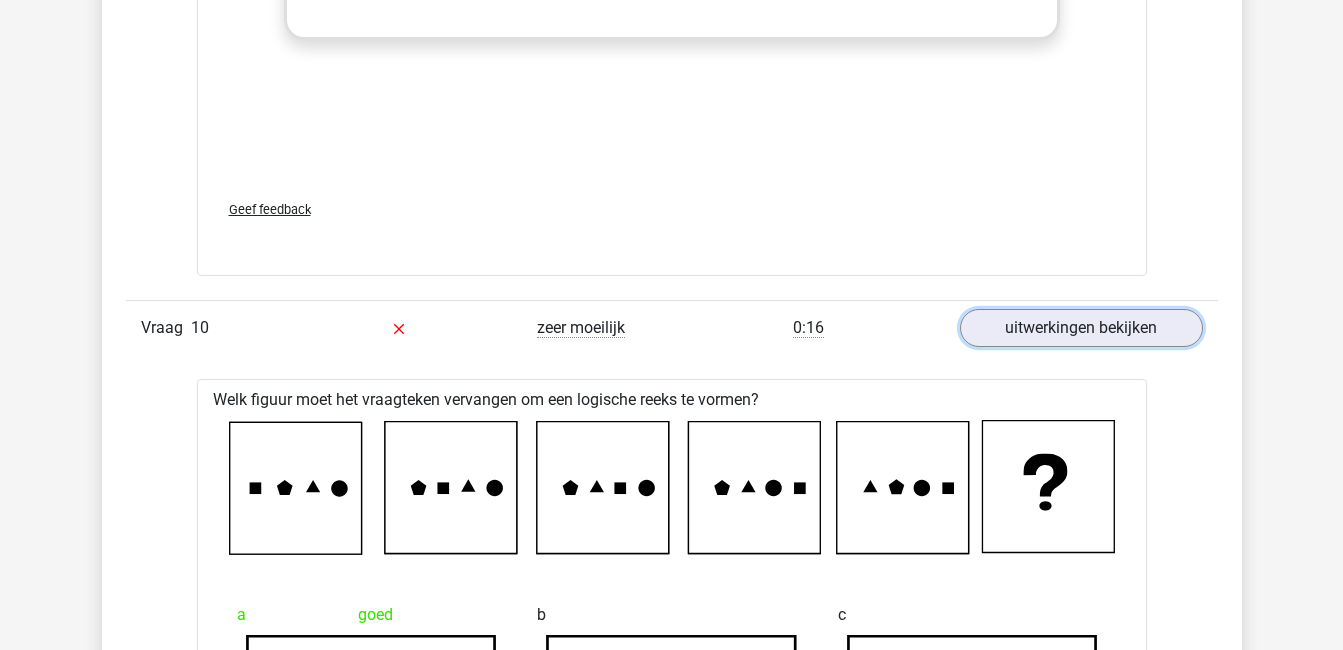 click on "uitwerkingen bekijken" at bounding box center [1081, 328] 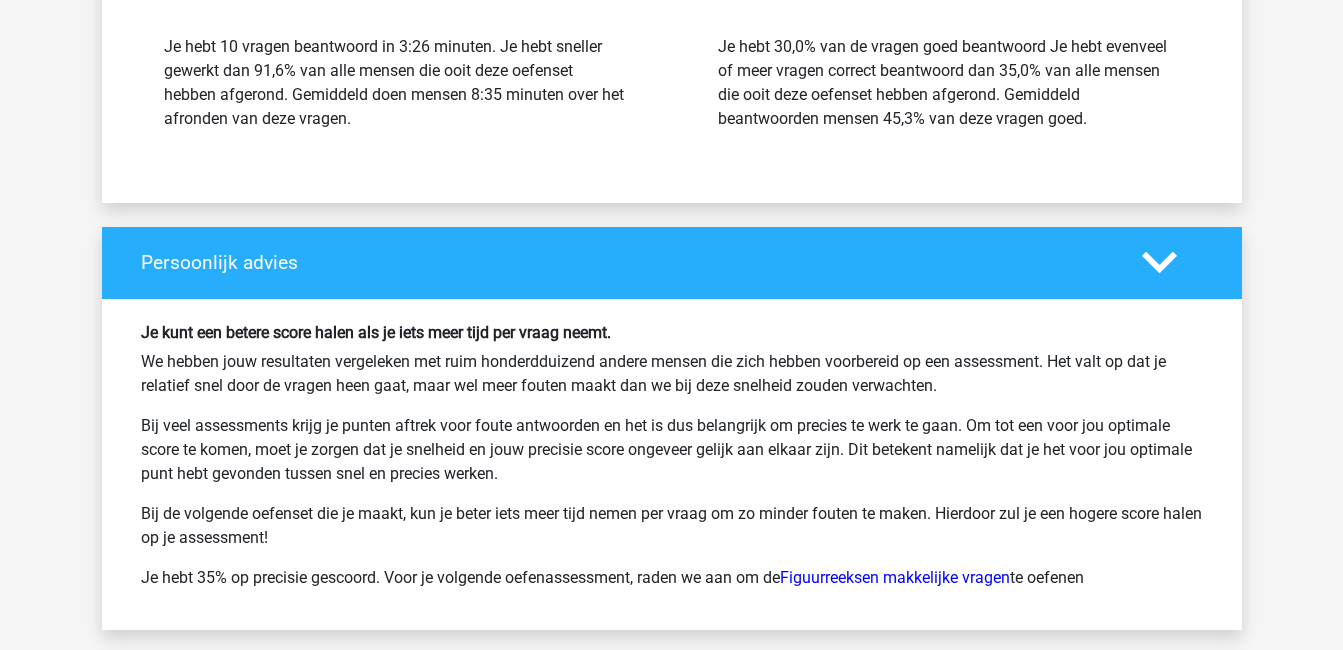 scroll, scrollTop: 15000, scrollLeft: 0, axis: vertical 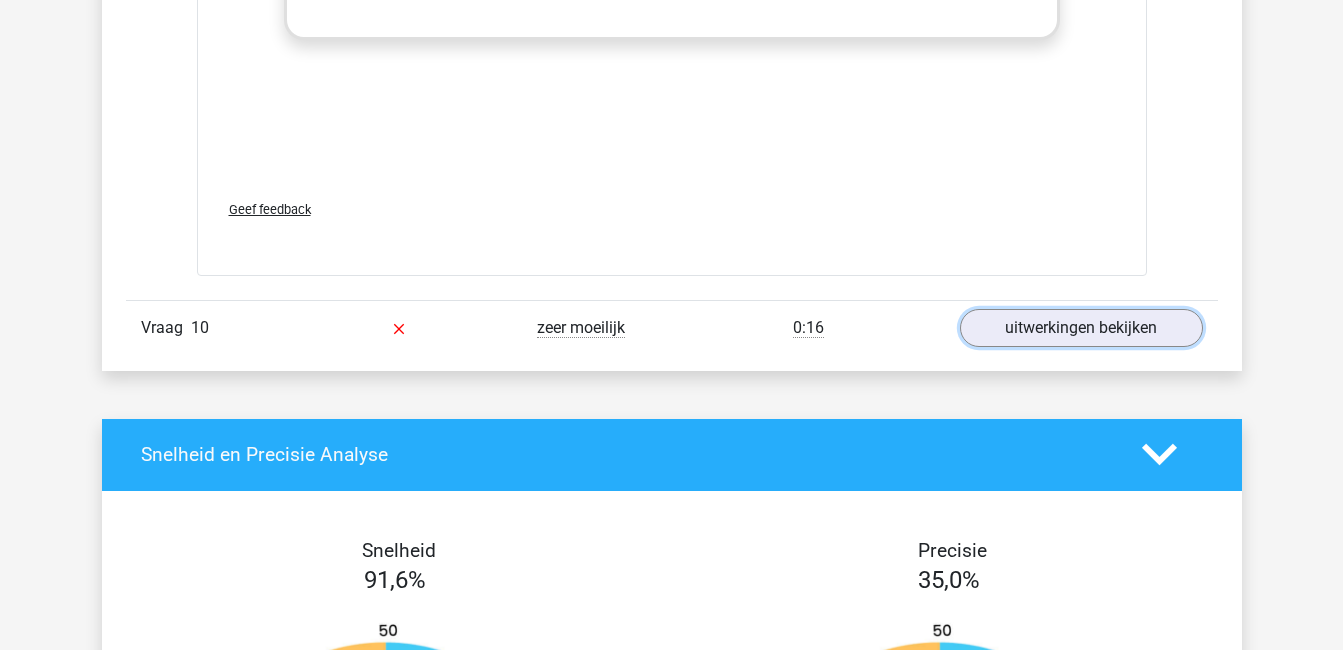 click on "uitwerkingen bekijken" at bounding box center [1081, 328] 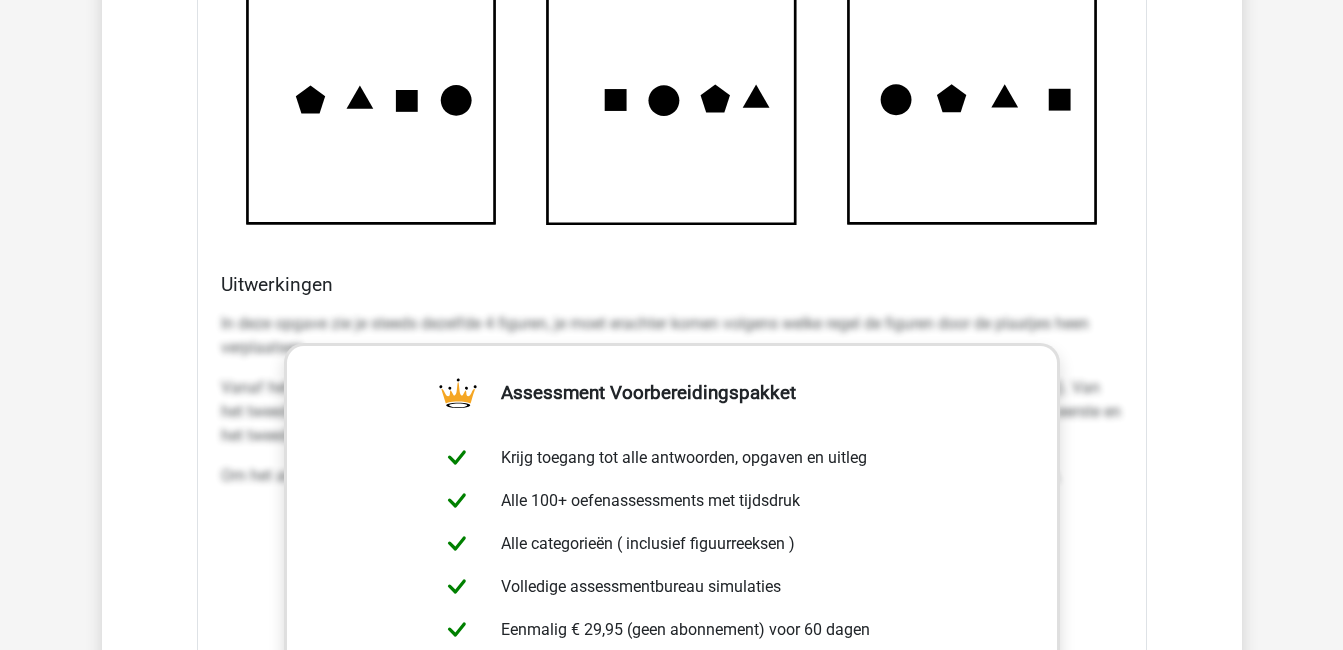 scroll, scrollTop: 15667, scrollLeft: 0, axis: vertical 